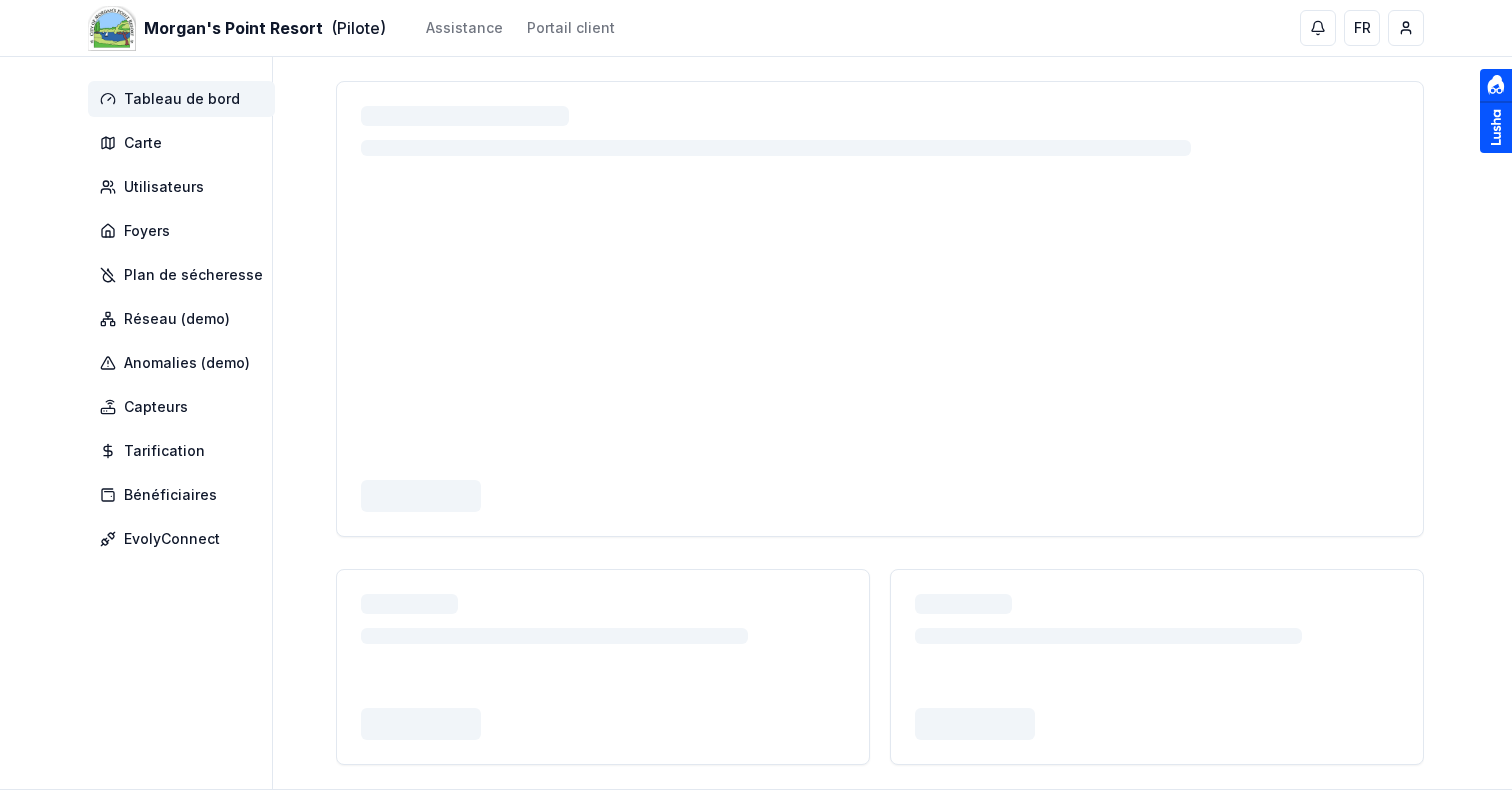 scroll, scrollTop: 0, scrollLeft: 0, axis: both 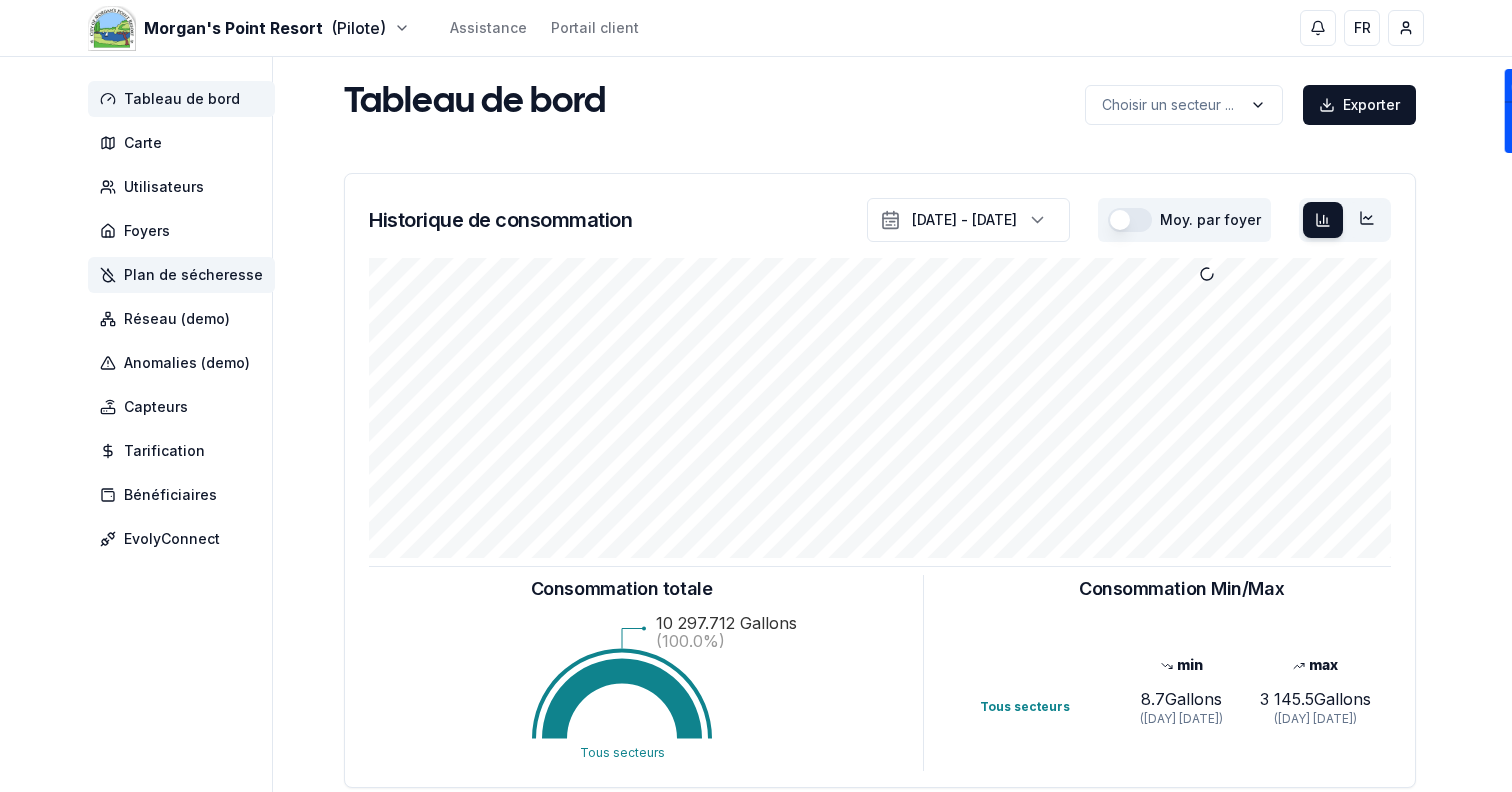 click on "Plan de sécheresse" at bounding box center (193, 275) 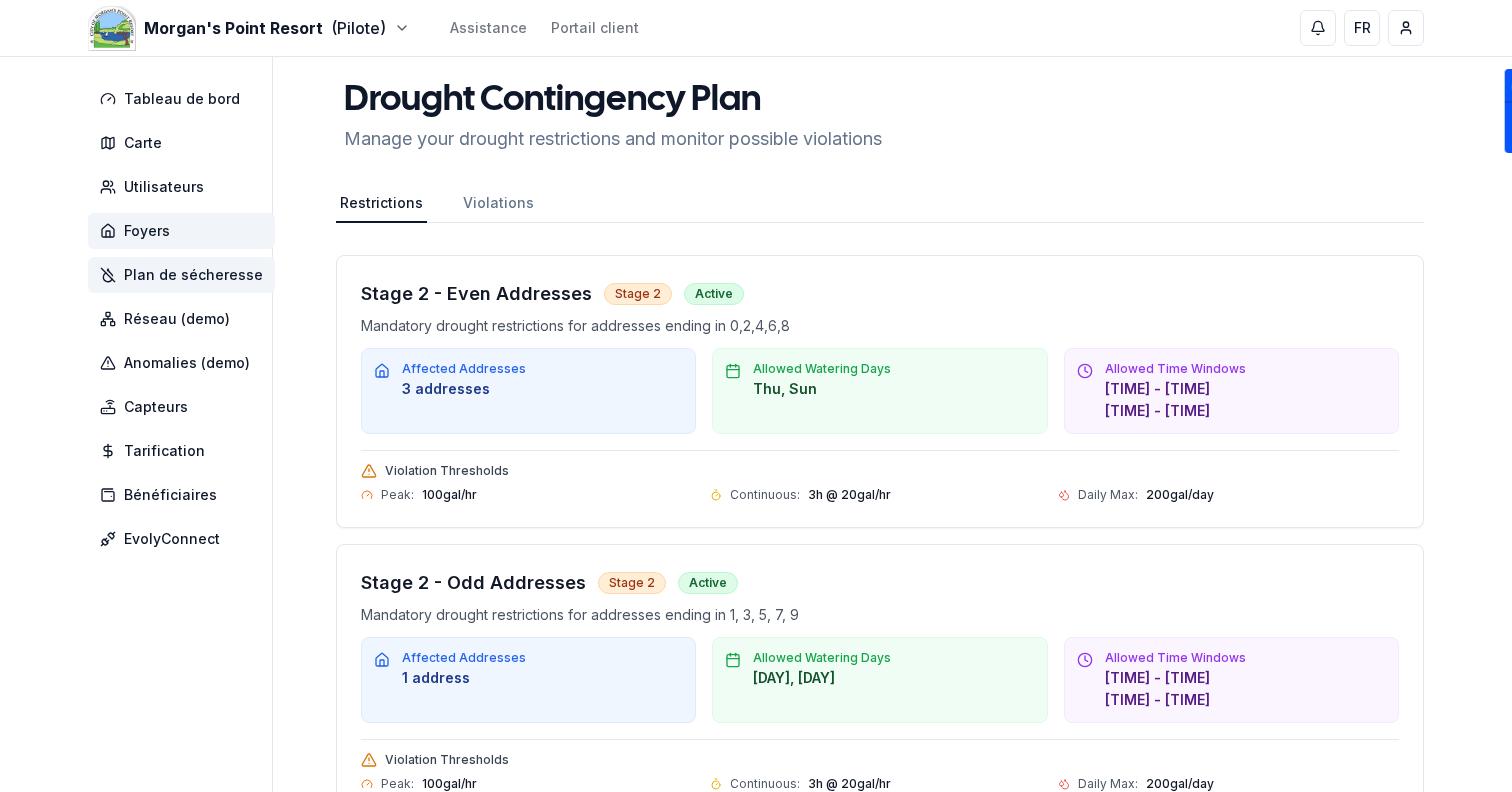 click on "Foyers" at bounding box center [181, 231] 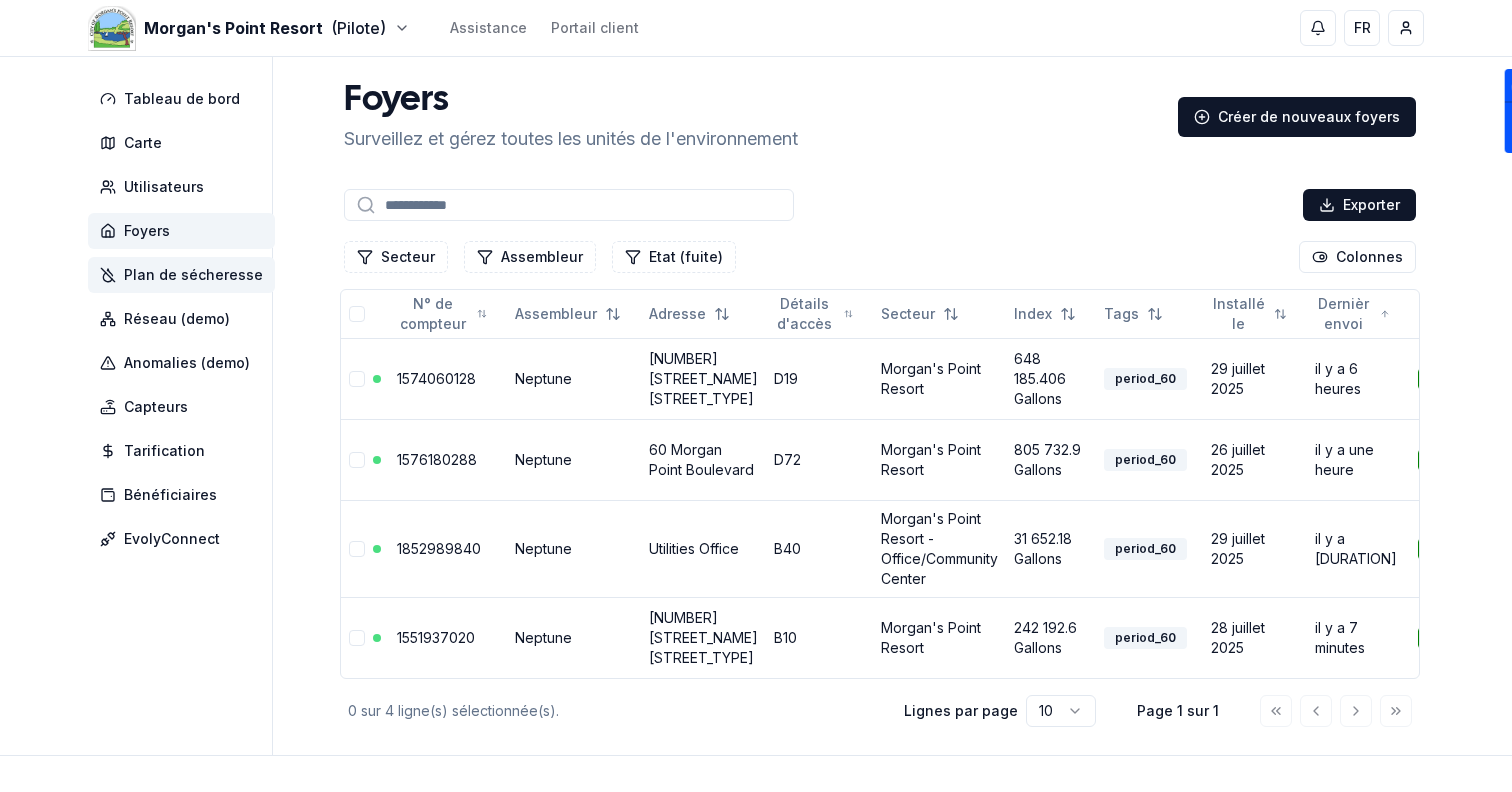 click on "Plan de sécheresse" at bounding box center [193, 275] 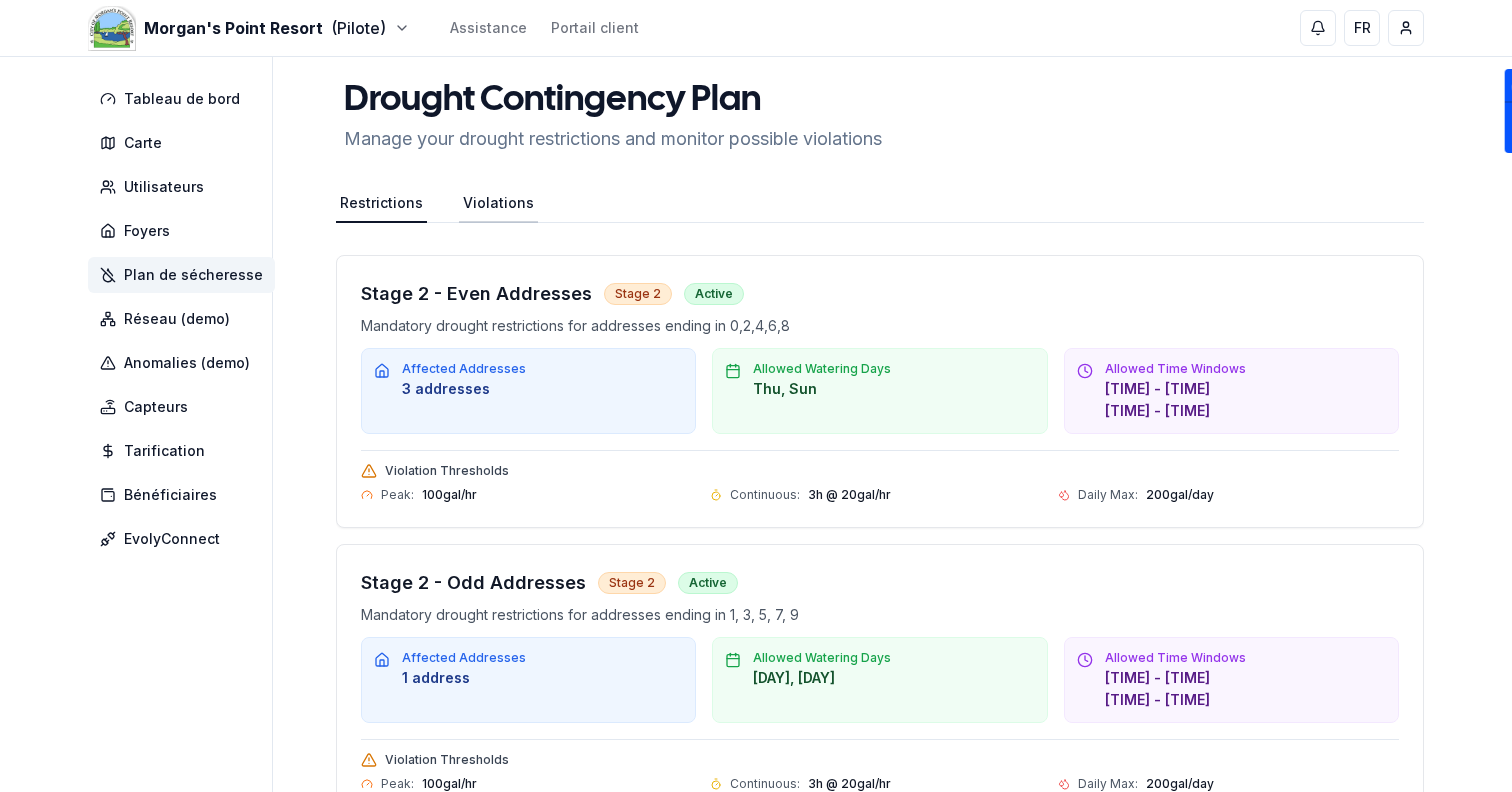 click on "Violations" at bounding box center [498, 204] 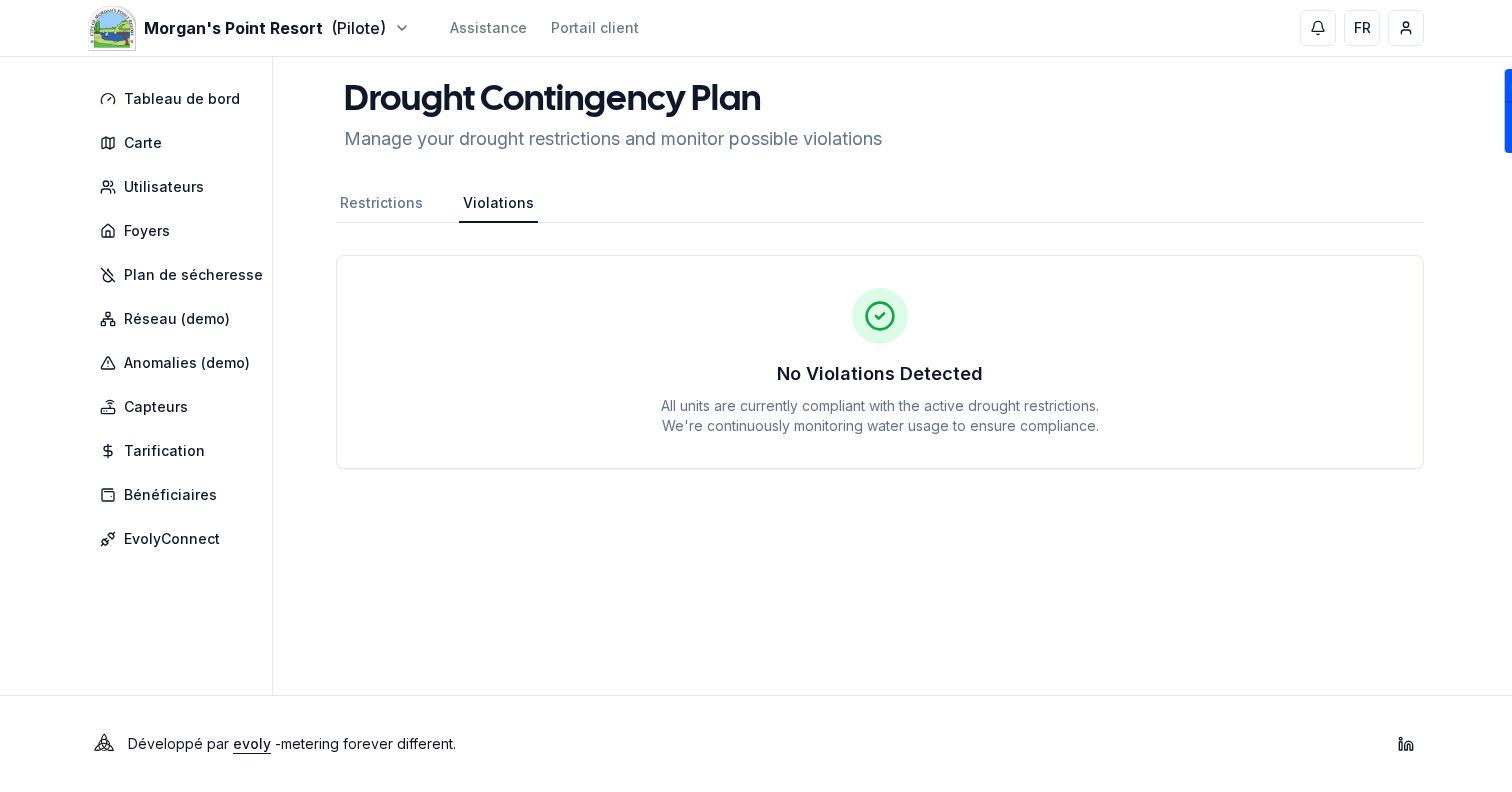 click on "Violations" at bounding box center (498, 204) 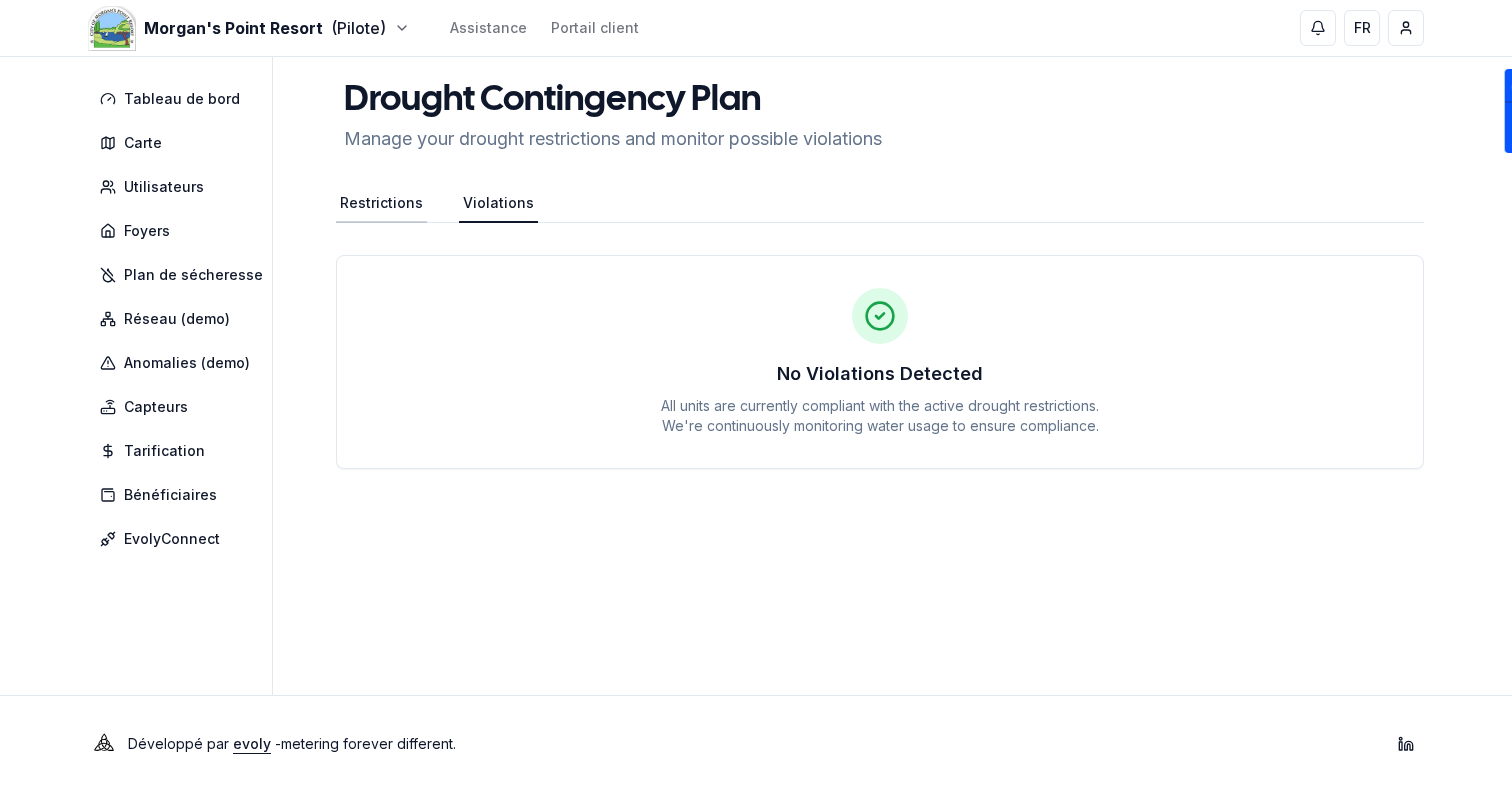 click on "Restrictions" at bounding box center [381, 204] 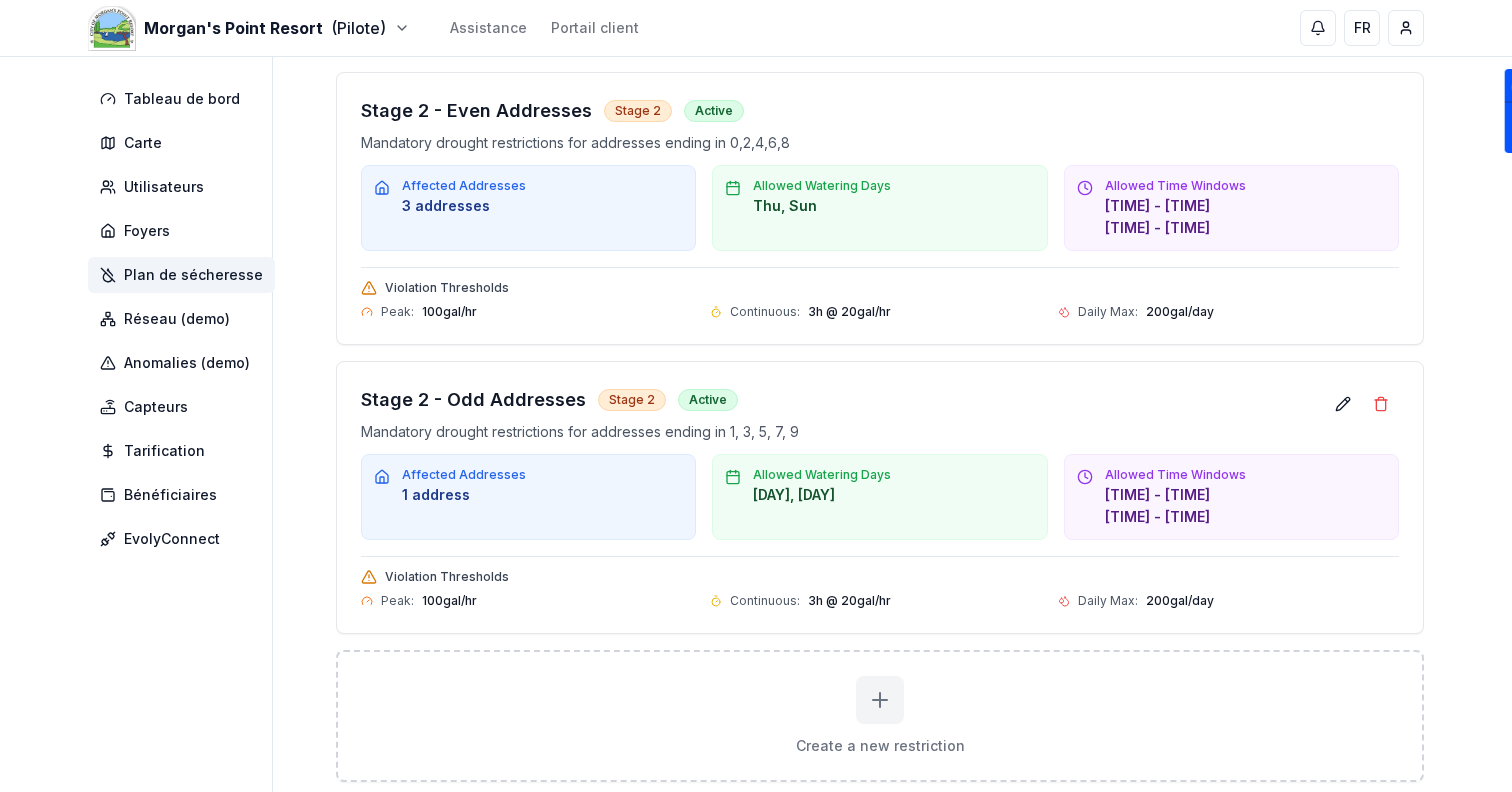 scroll, scrollTop: 0, scrollLeft: 0, axis: both 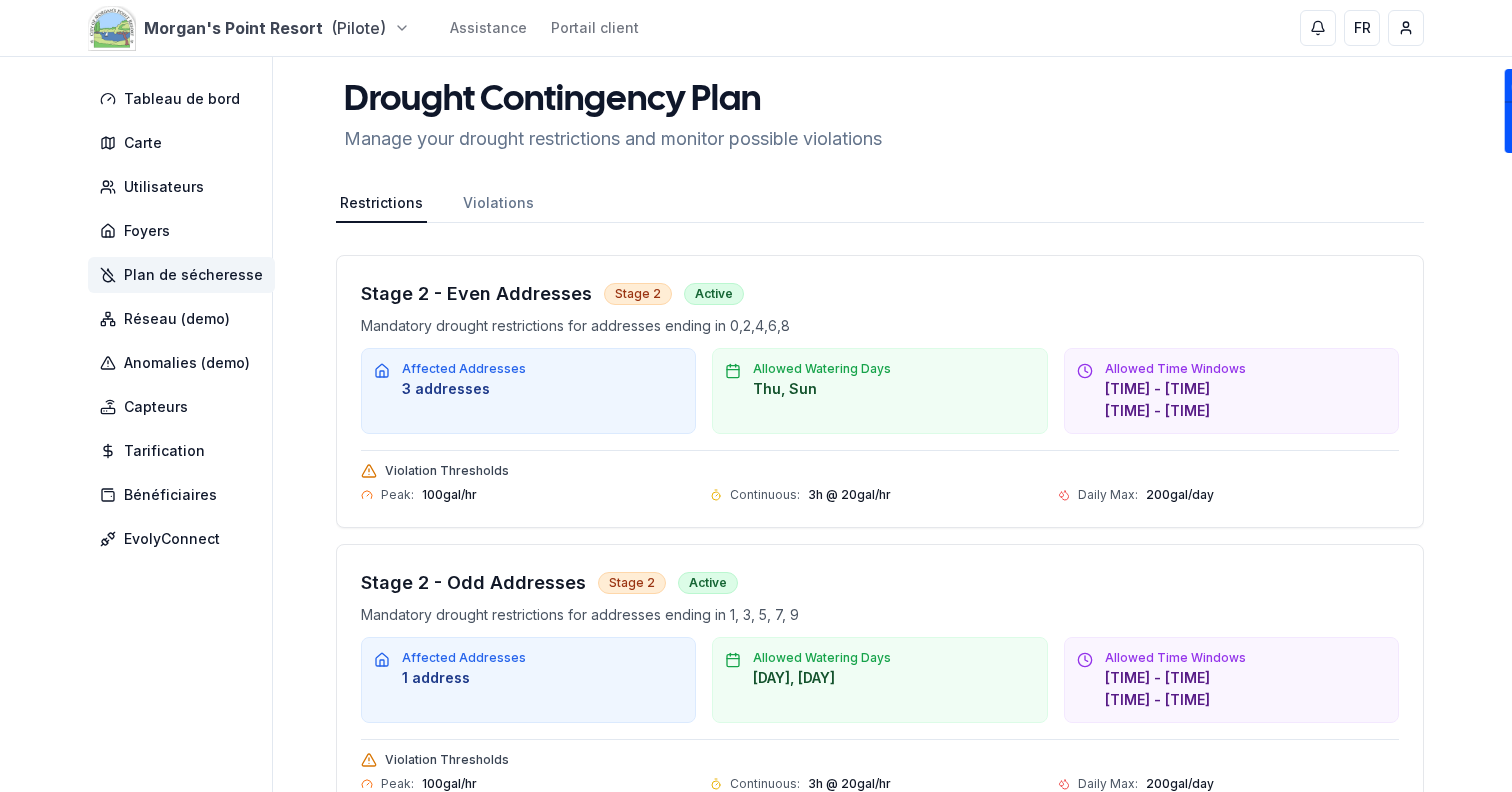 click on "Morgan's Point Resort (Pilote) Assistance Portail client FR Sami Tableau de bord Carte Utilisateurs Foyers Plan de sécheresse Réseau (demo) Anomalies (demo) Capteurs Tarification Bénéficiaires EvolyConnect Drought Contingency Plan Manage your drought restrictions and monitor possible violations Restrictions Violations Stage [NUMBER] - Even Addresses Stage   [NUMBER] Active Mandatory drought restrictions for addresses ending in [NUMBER],[NUMBER],[NUMBER],[NUMBER],[NUMBER] Affected Addresses [NUMBER]   addresses Allowed Watering Days [DAY], [DAY] Allowed Time Windows [TIME] - [TIME] [TIME] - [TIME] Violation Thresholds Peak : [NUMBER]  gal/hr Continuous : [DURATION] @   [NUMBER]  gal/hr Daily Max : [NUMBER]  gal/day Stage [NUMBER] - Odd Addresses Stage   [NUMBER] Active Mandatory drought restrictions for addresses ending in [NUMBER], [NUMBER], [NUMBER], [NUMBER], [NUMBER]
Affected Addresses [NUMBER]   address Allowed Watering Days [DAY], [DAY] Allowed Time Windows [TIME] - [TIME] [TIME] - [TIME] Violation Thresholds Peak : [NUMBER]  gal/hr Continuous : [DURATION] @   [NUMBER]  gal/hr Daily Max : [NUMBER]  gal/day Create a new restriction Développé par" at bounding box center (756, 543) 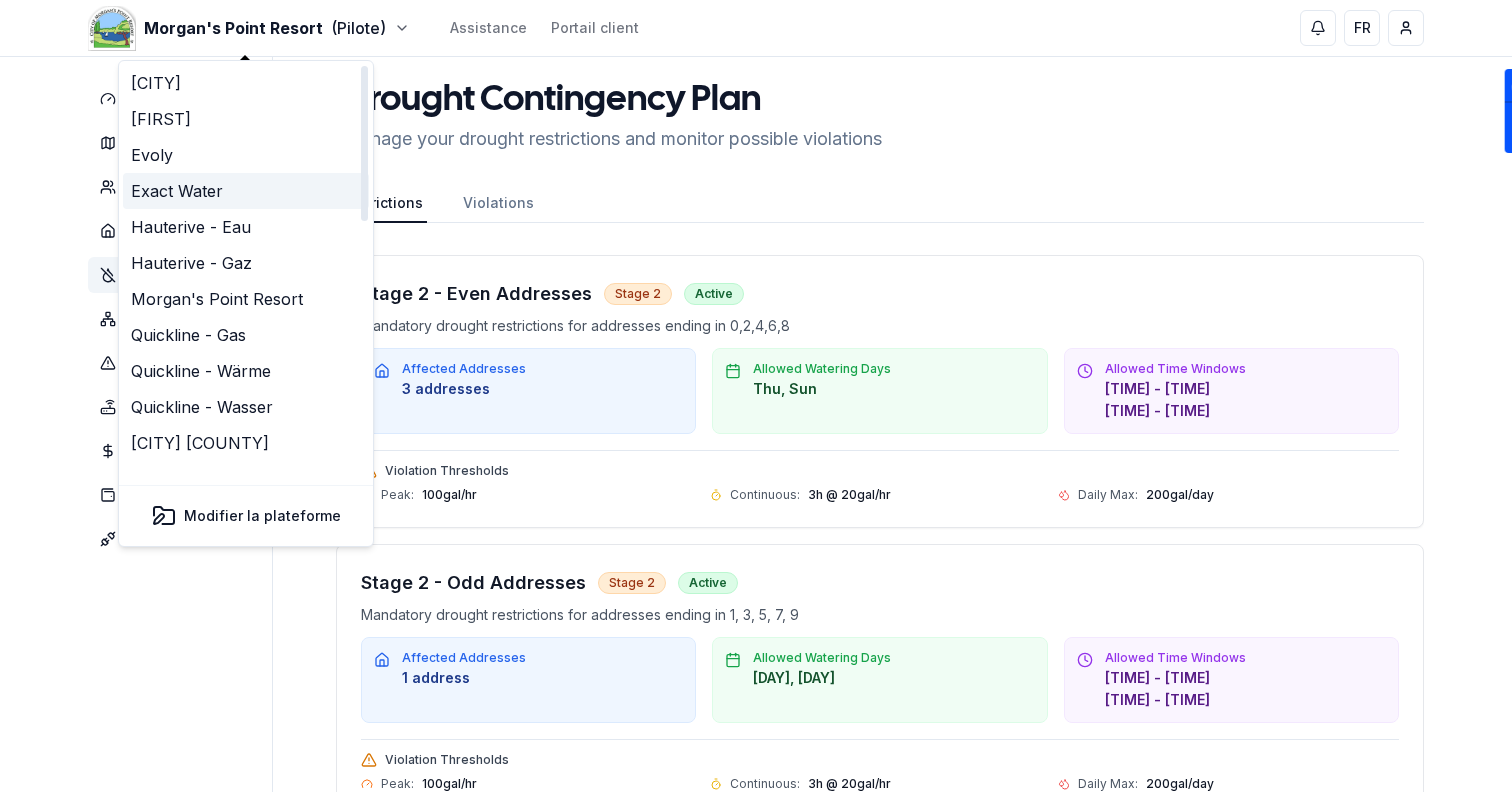 click on "Exact Water" at bounding box center (246, 191) 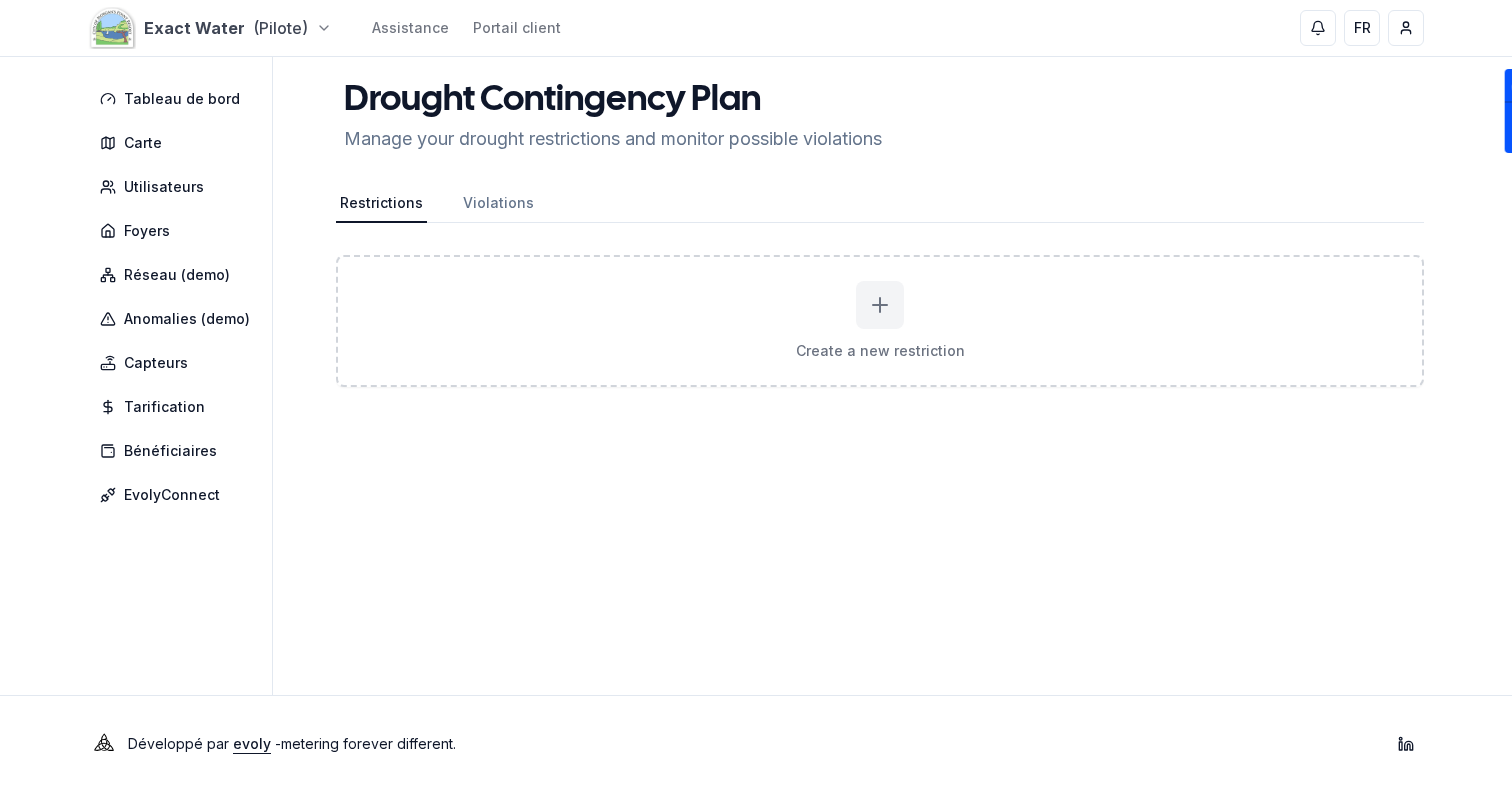 click on "Morgan's Point Resort (Pilote) Assistance Portail client FR Sami Tableau de bord Carte Utilisateurs Foyers Plan de sécheresse Réseau (demo) Anomalies (demo) Capteurs Tarification Bénéficiaires EvolyConnect Drought Contingency Plan Manage your drought restrictions and monitor possible violations Restrictions Violations Create a new restriction Développé par evoly - metering forever different . Linkedin" at bounding box center [756, 396] 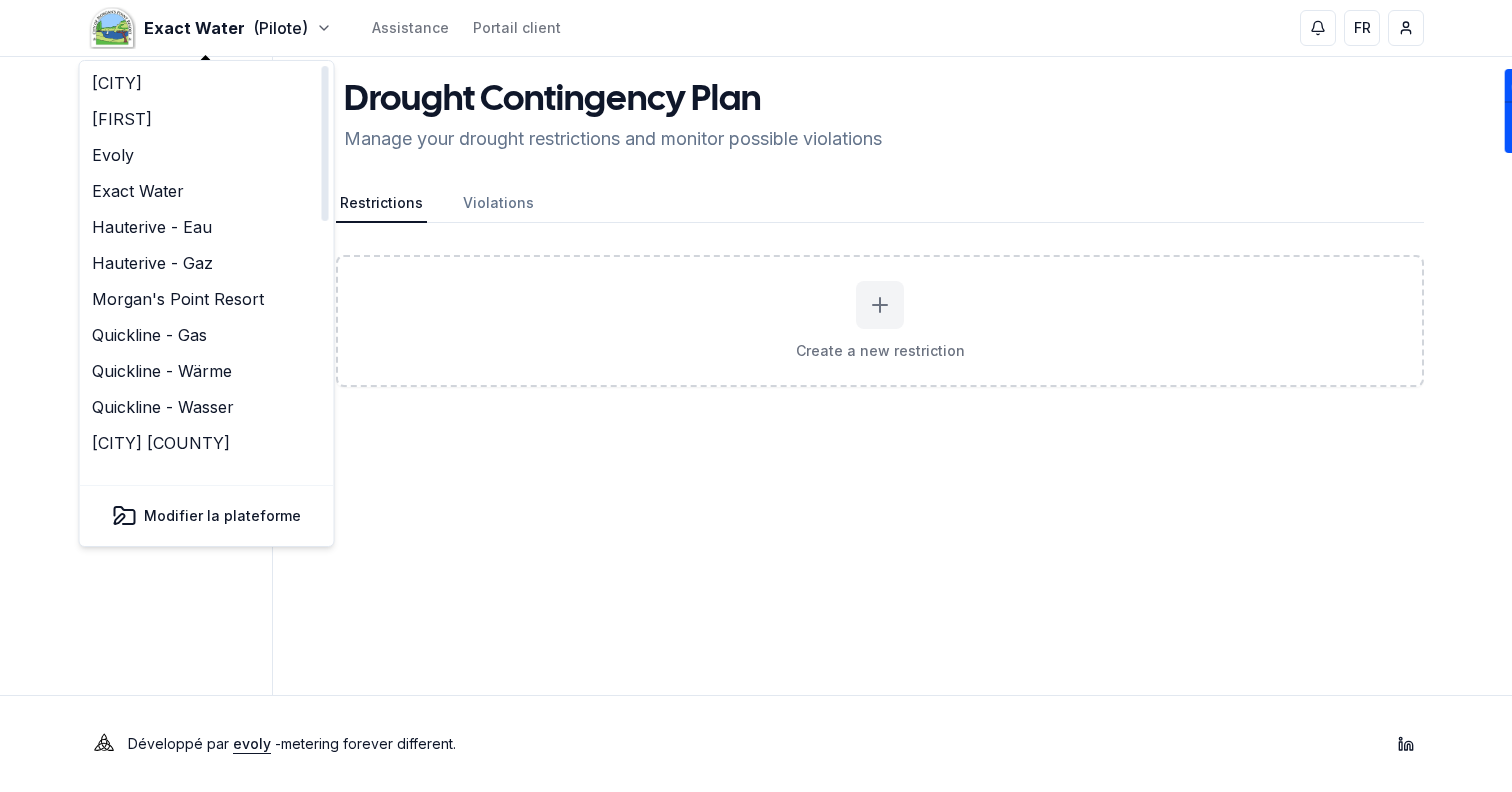 click on "Morgan's Point Resort (Pilote) Assistance Portail client FR Sami Tableau de bord Carte Utilisateurs Foyers Plan de sécheresse Réseau (demo) Anomalies (demo) Capteurs Tarification Bénéficiaires EvolyConnect Drought Contingency Plan Manage your drought restrictions and monitor possible violations Restrictions Violations Create a new restriction Développé par evoly - metering forever different . Linkedin" at bounding box center [756, 396] 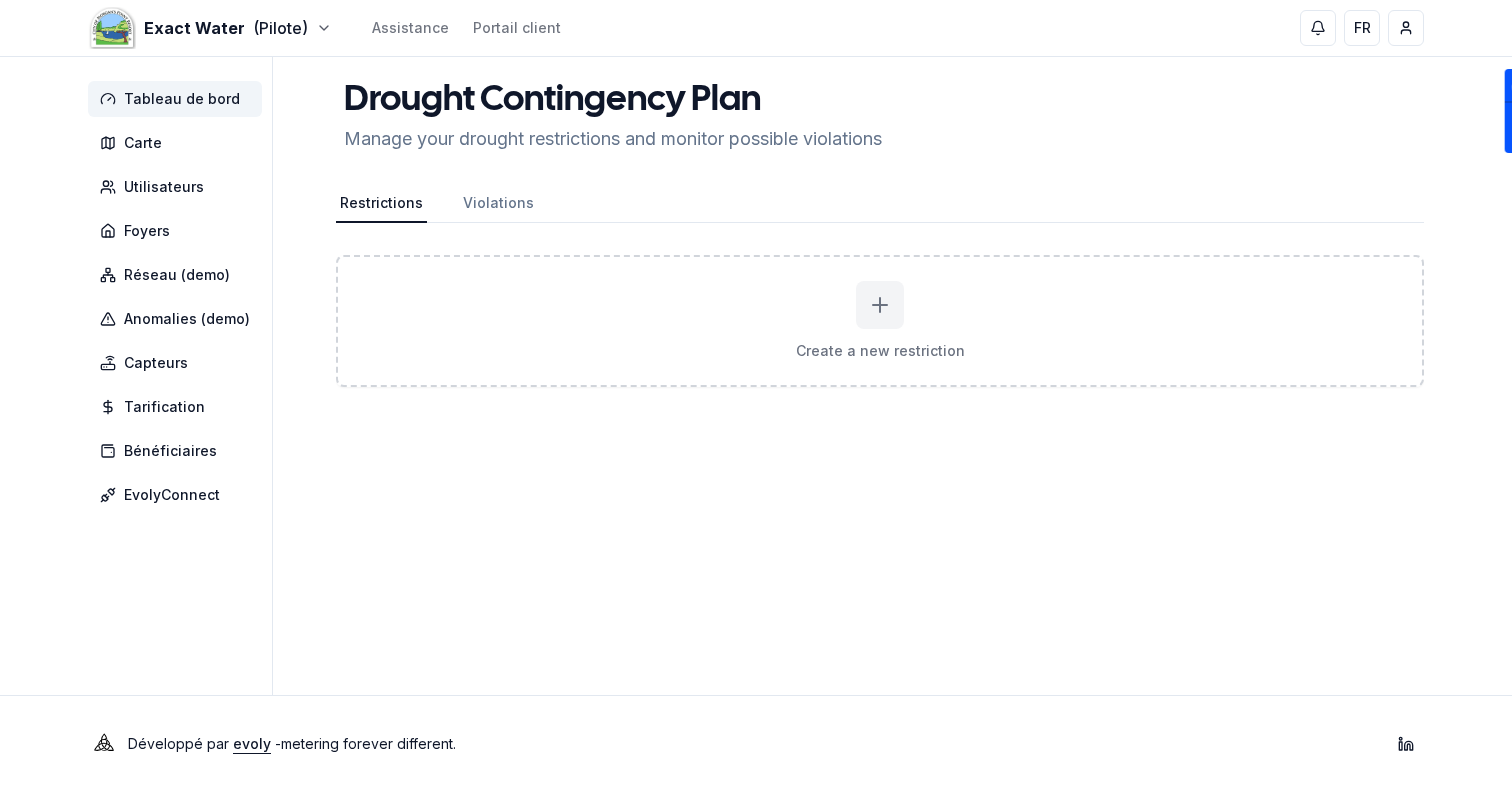 click on "Tableau de bord" at bounding box center (182, 99) 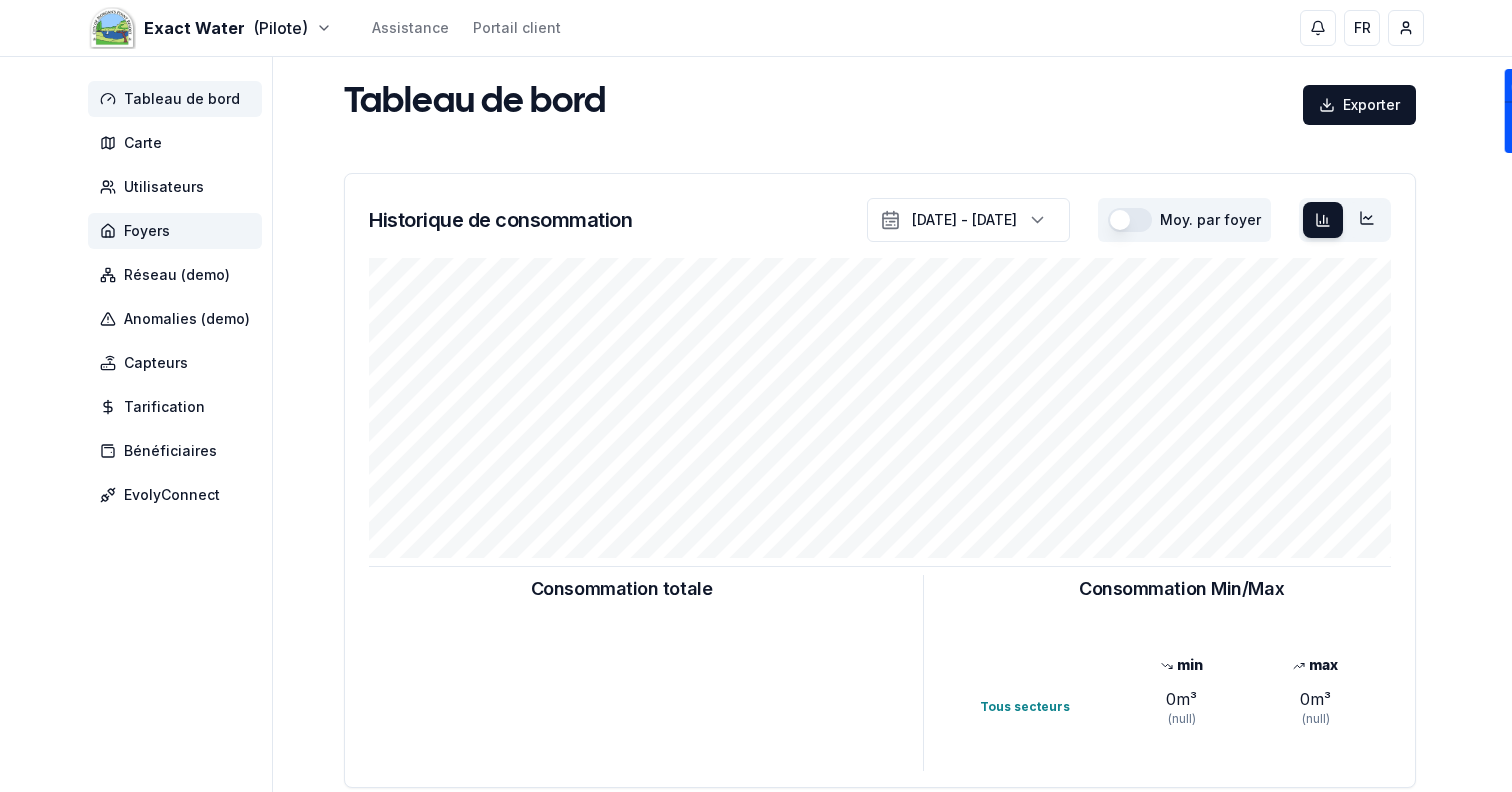 click on "Foyers" at bounding box center [175, 231] 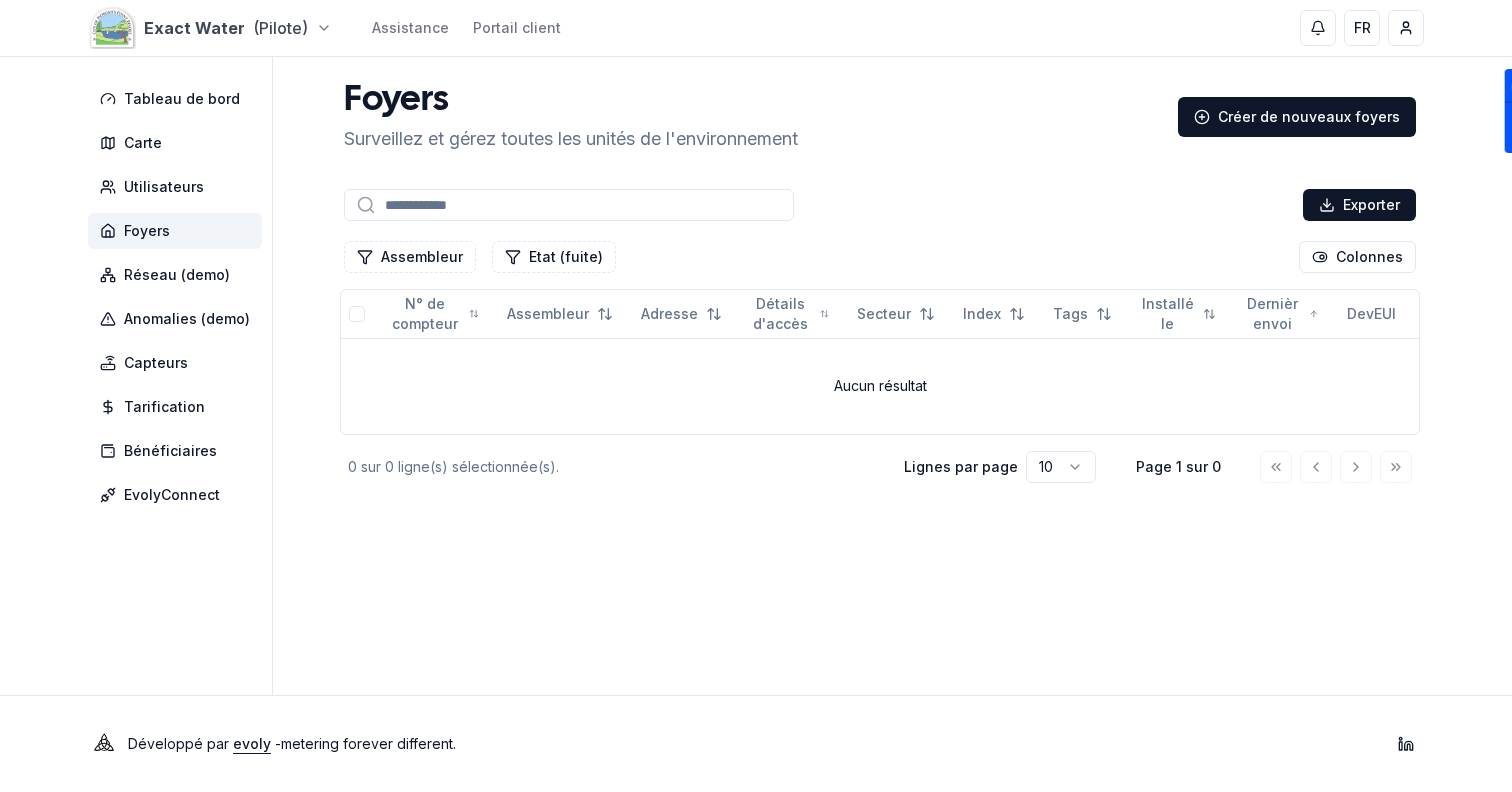 click on "Exact Water (Pilote) Assistance Portail client FR Sami Tableau de bord Carte Utilisateurs Foyers Réseau (demo) Anomalies (demo) Capteurs Tarification Bénéficiaires EvolyConnect Foyers Surveillez et gérez toutes les unités de l'environnement Créer de nouveaux foyers Exporter Assembleur Etat (fuite) Colonnes N° de compteur Assembleur Adresse Détails d'accès Secteur Index Tags Installé le Dernièr envoi DevEUI Aucun résultat 0 sur 0 ligne(s) sélectionnée(s). Lignes par page 10 Page 1 sur 0 Développé par evoly - metering forever different . Linkedin" at bounding box center [756, 396] 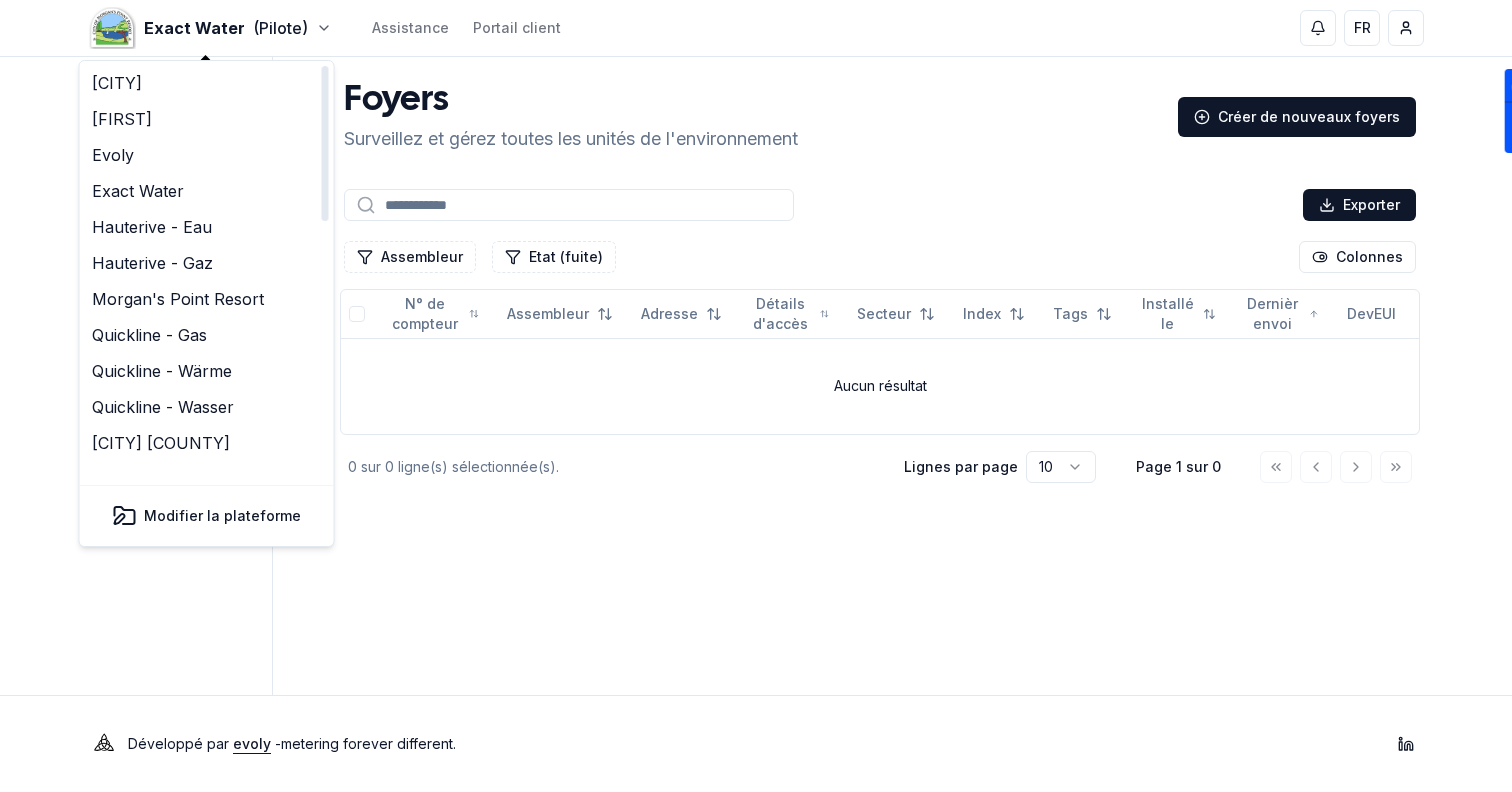 click on "Exact Water (Pilote) Assistance Portail client FR Sami Tableau de bord Carte Utilisateurs Foyers Réseau (demo) Anomalies (demo) Capteurs Tarification Bénéficiaires EvolyConnect Foyers Surveillez et gérez toutes les unités de l'environnement Créer de nouveaux foyers Exporter Assembleur Etat (fuite) Colonnes N° de compteur Assembleur Adresse Détails d'accès Secteur Index Tags Installé le Dernièr envoi DevEUI Aucun résultat 0 sur 0 ligne(s) sélectionnée(s). Lignes par page 10 Page 1 sur 0 Développé par evoly - metering forever different . Linkedin" at bounding box center (756, 396) 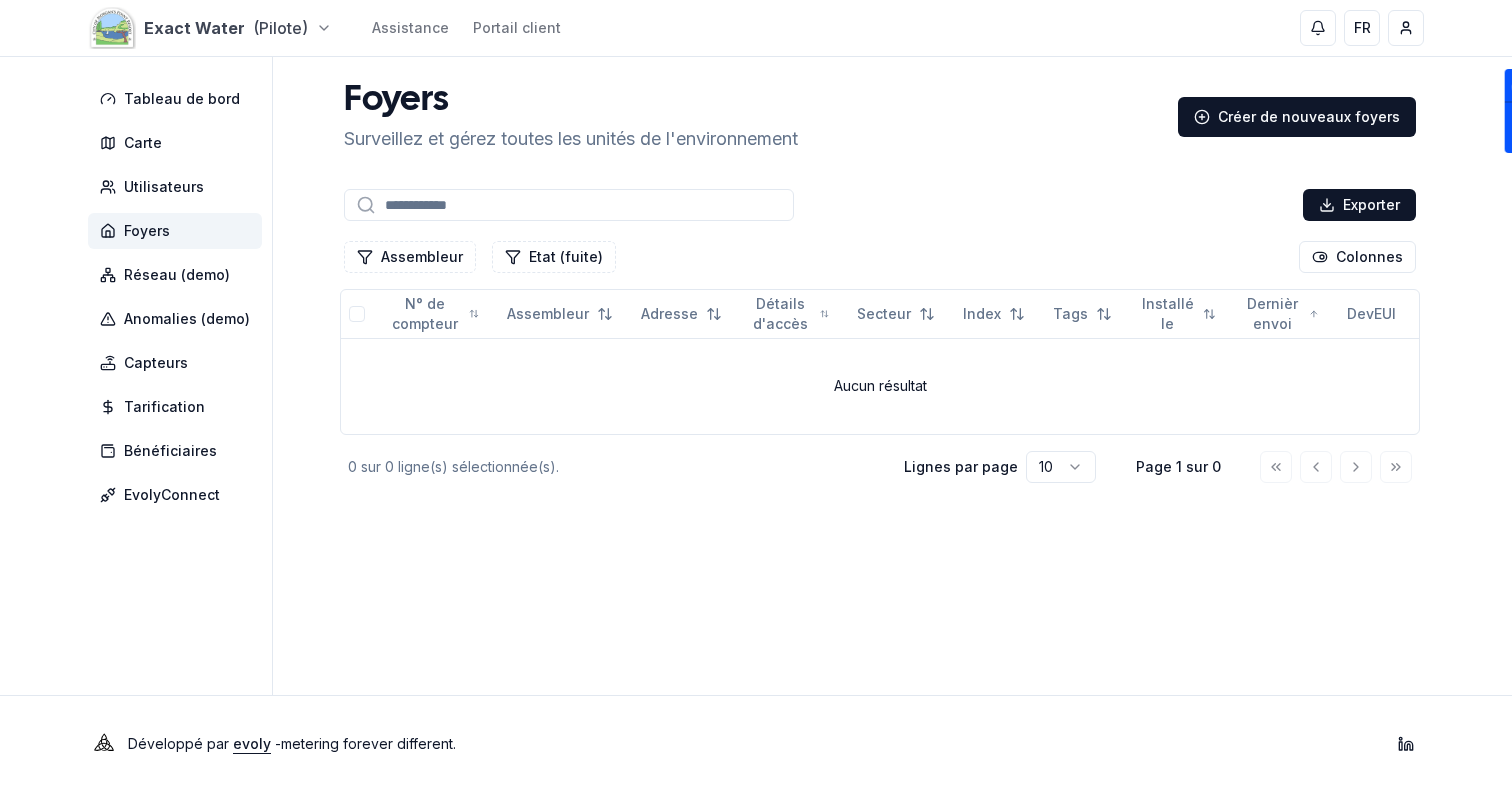 click on "Exact Water (Pilote) Assistance Portail client FR Sami Tableau de bord Carte Utilisateurs Foyers Réseau (demo) Anomalies (demo) Capteurs Tarification Bénéficiaires EvolyConnect Foyers Surveillez et gérez toutes les unités de l'environnement Créer de nouveaux foyers Exporter Assembleur Etat (fuite) Colonnes N° de compteur Assembleur Adresse Détails d'accès Secteur Index Tags Installé le Dernièr envoi DevEUI Aucun résultat 0 sur 0 ligne(s) sélectionnée(s). Lignes par page 10 Page 1 sur 0 Développé par evoly - metering forever different . Linkedin" at bounding box center (756, 396) 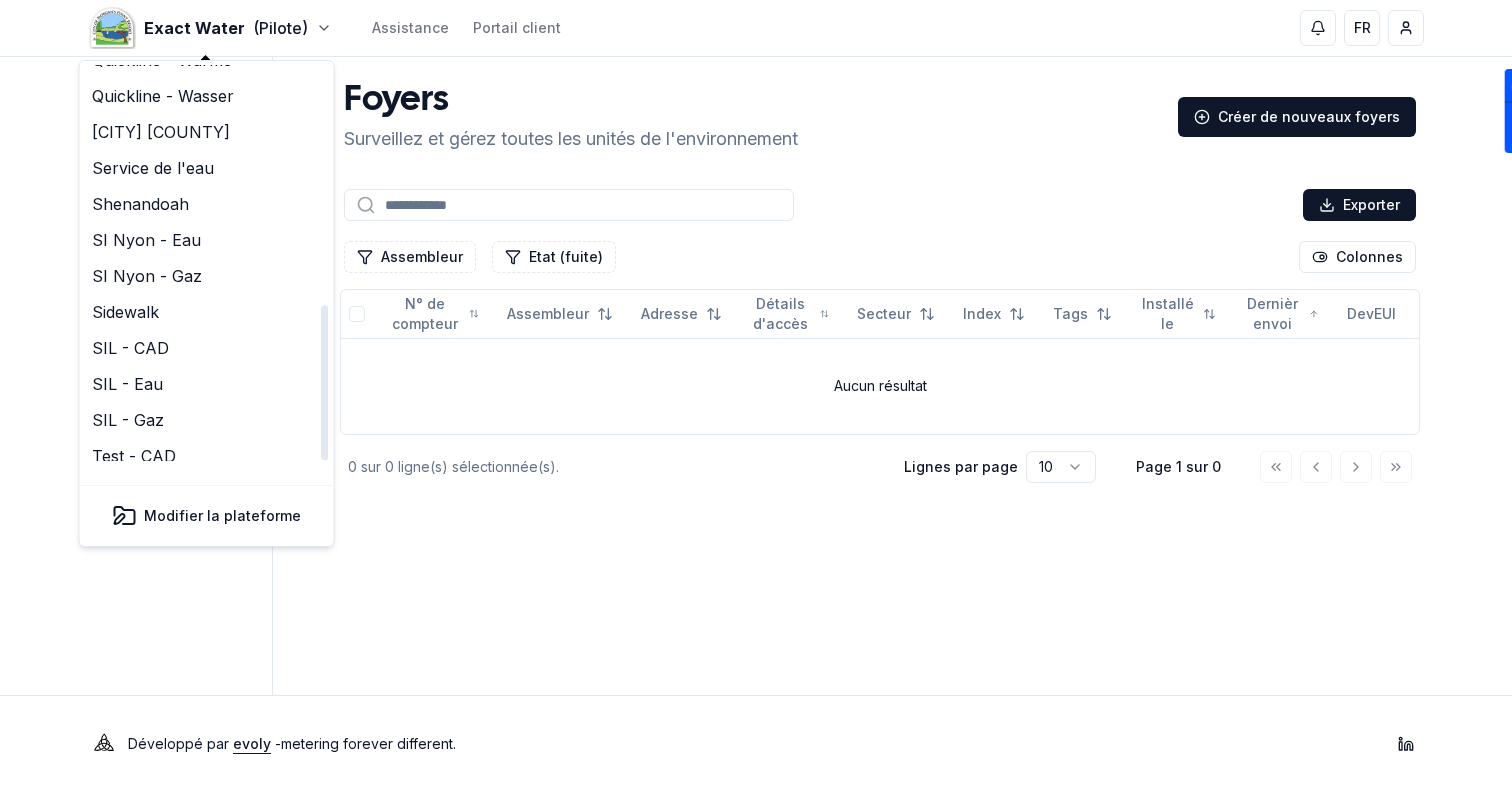 scroll, scrollTop: 612, scrollLeft: 0, axis: vertical 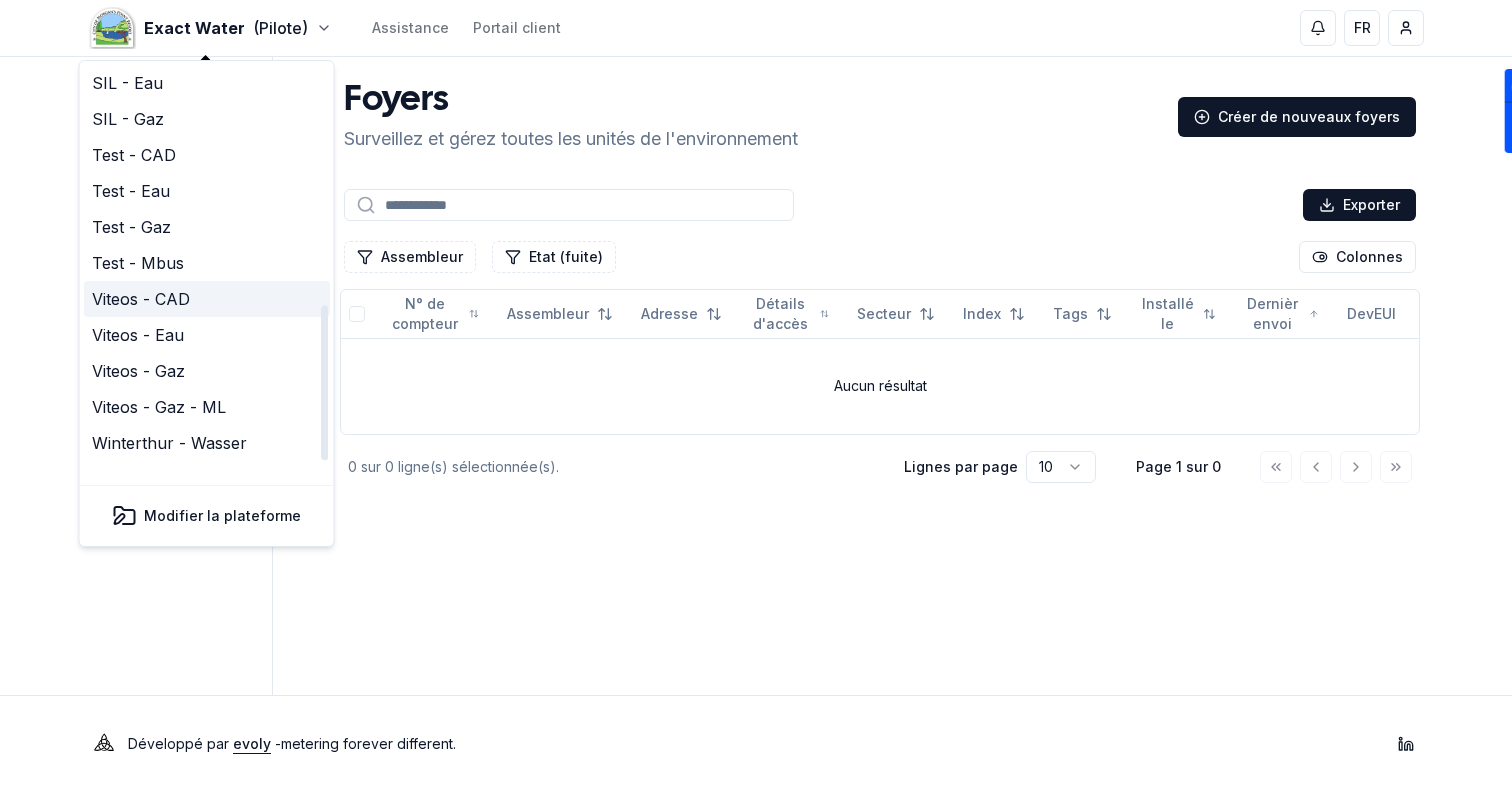 click on "Viteos - CAD" at bounding box center (207, 299) 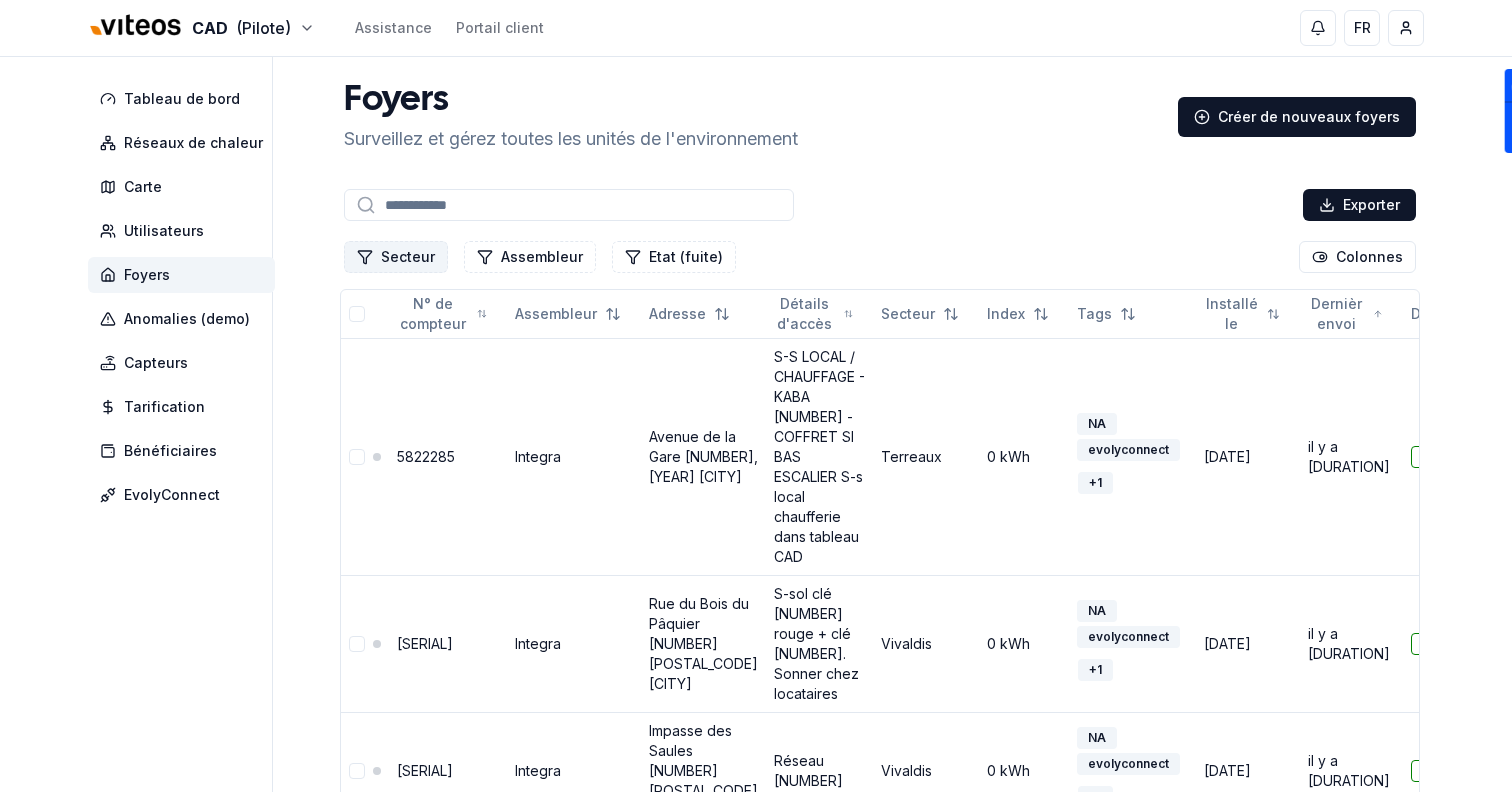 click on "Secteur" at bounding box center [396, 257] 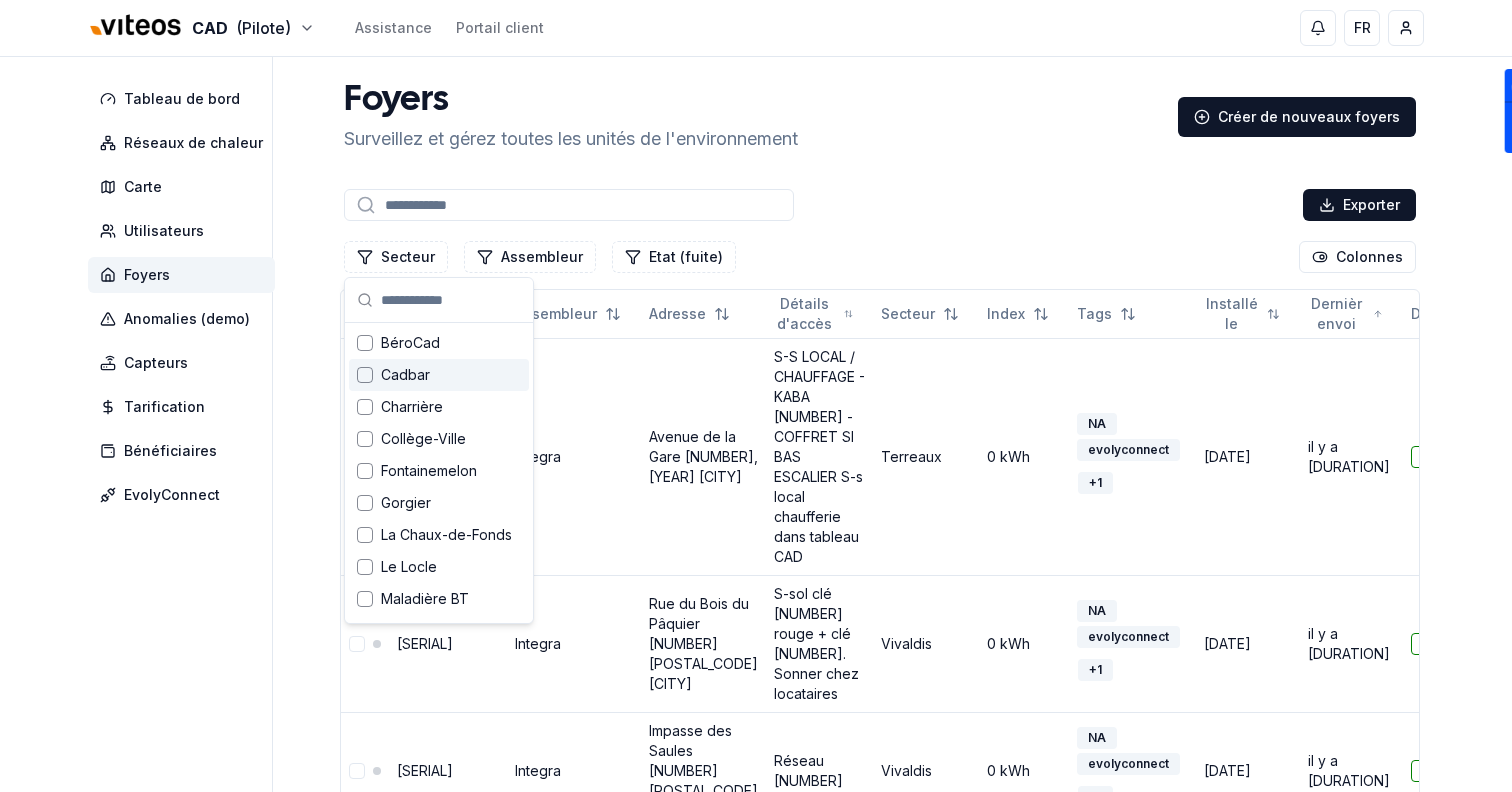 click on "Cadbar" at bounding box center (405, 375) 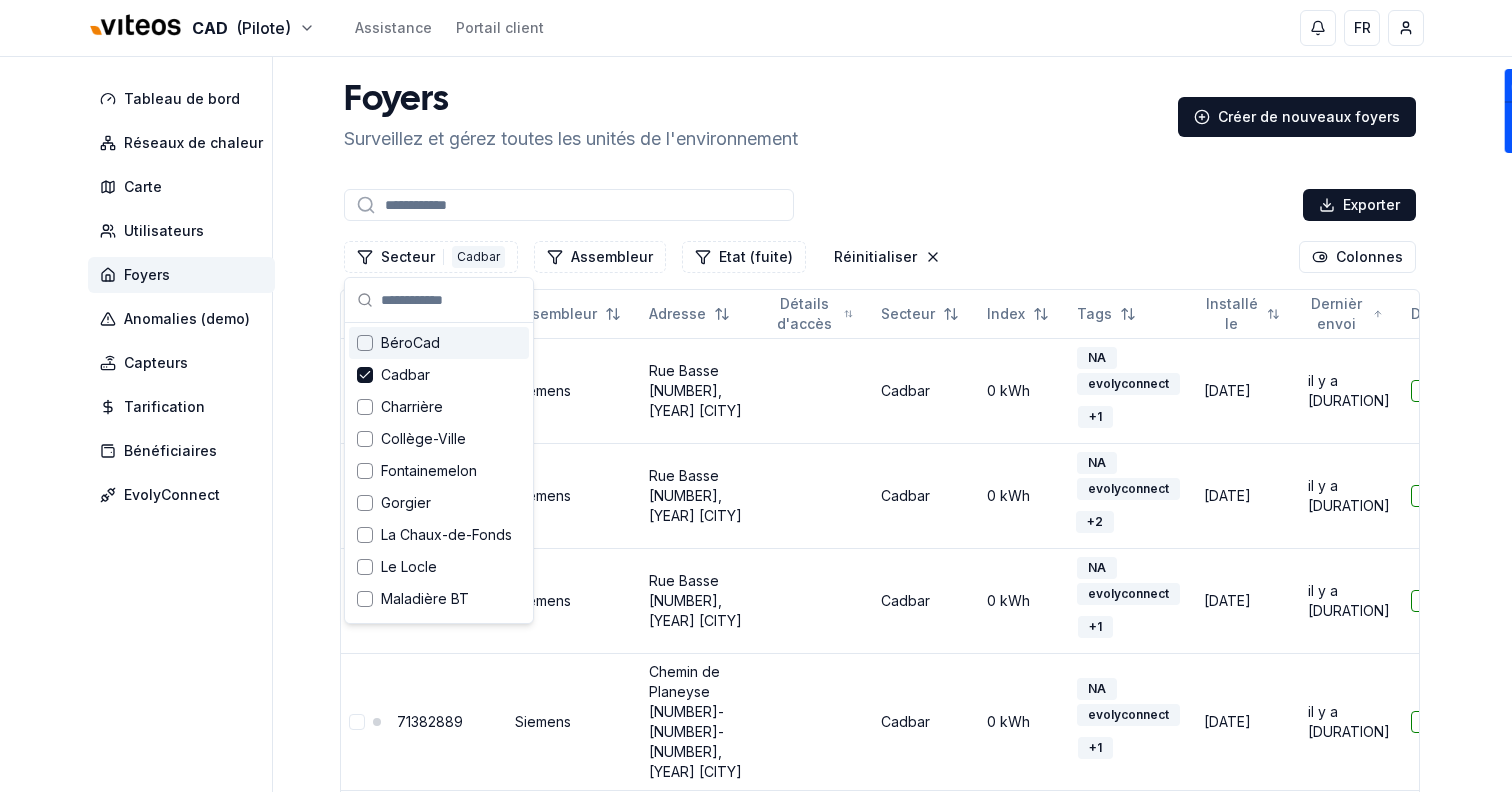 click on "Foyers Surveillez et gérez toutes les unités de l'environnement Créer de nouveaux foyers" at bounding box center [880, 117] 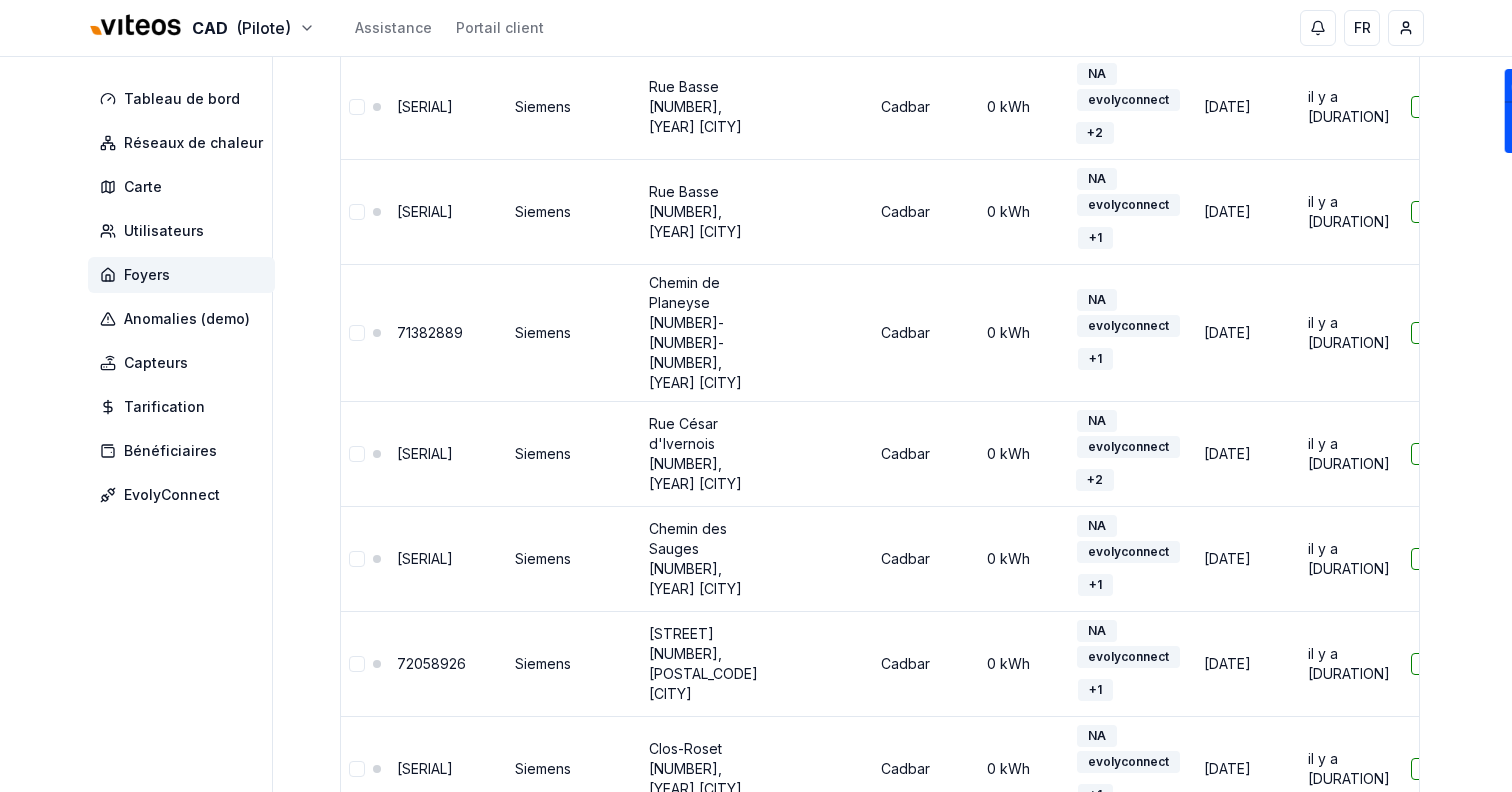 scroll, scrollTop: 781, scrollLeft: 0, axis: vertical 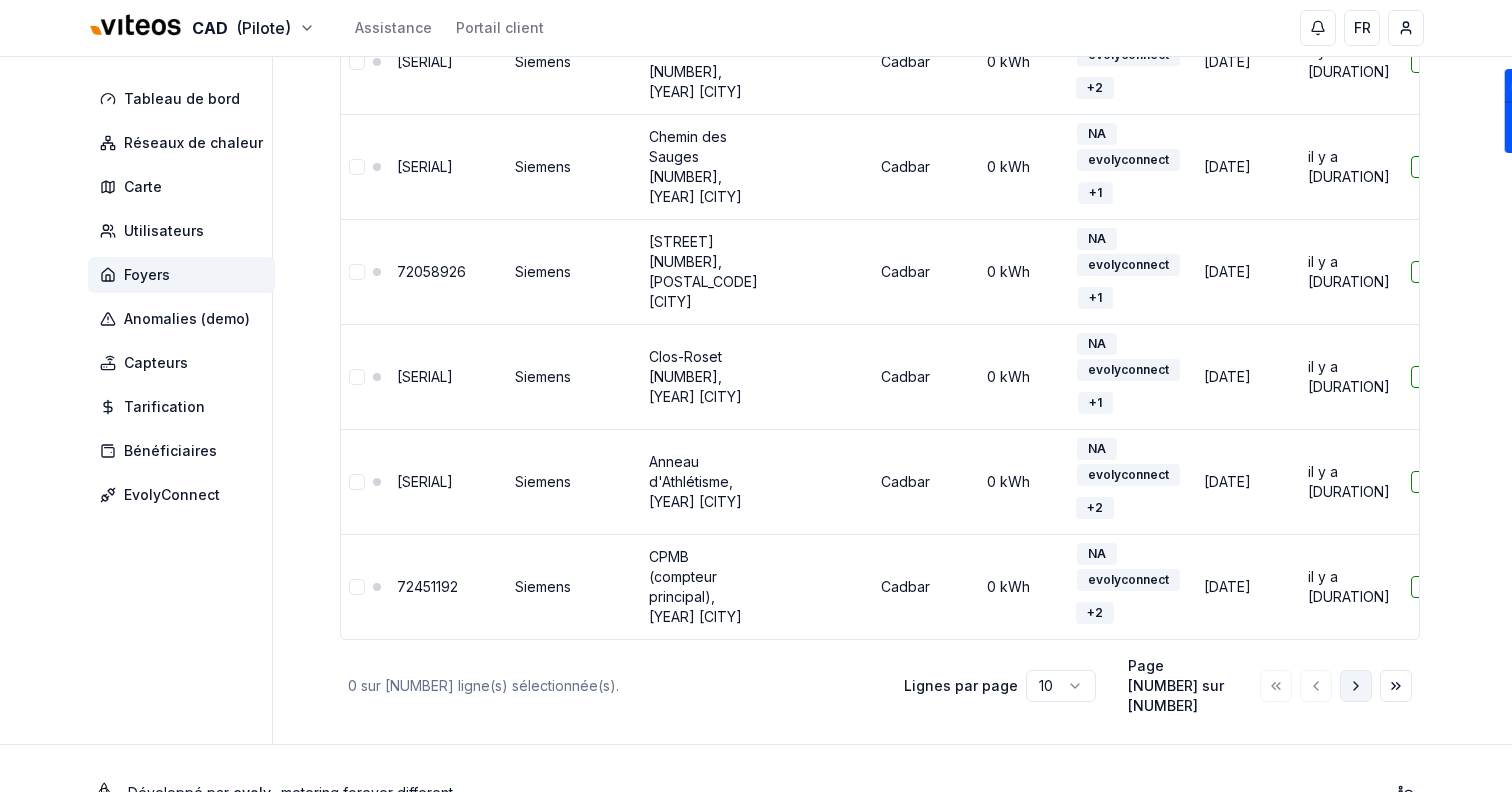 click 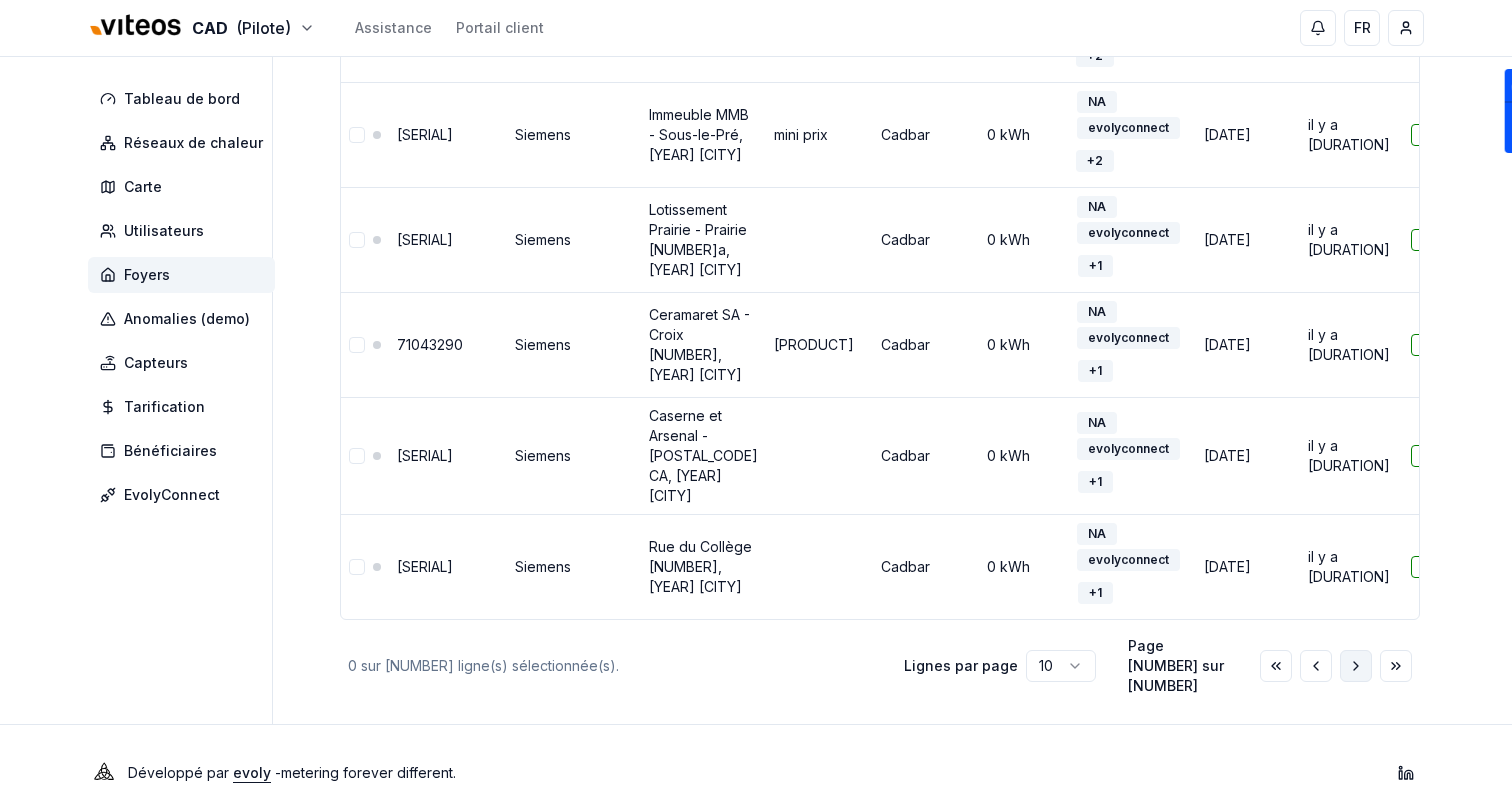 click 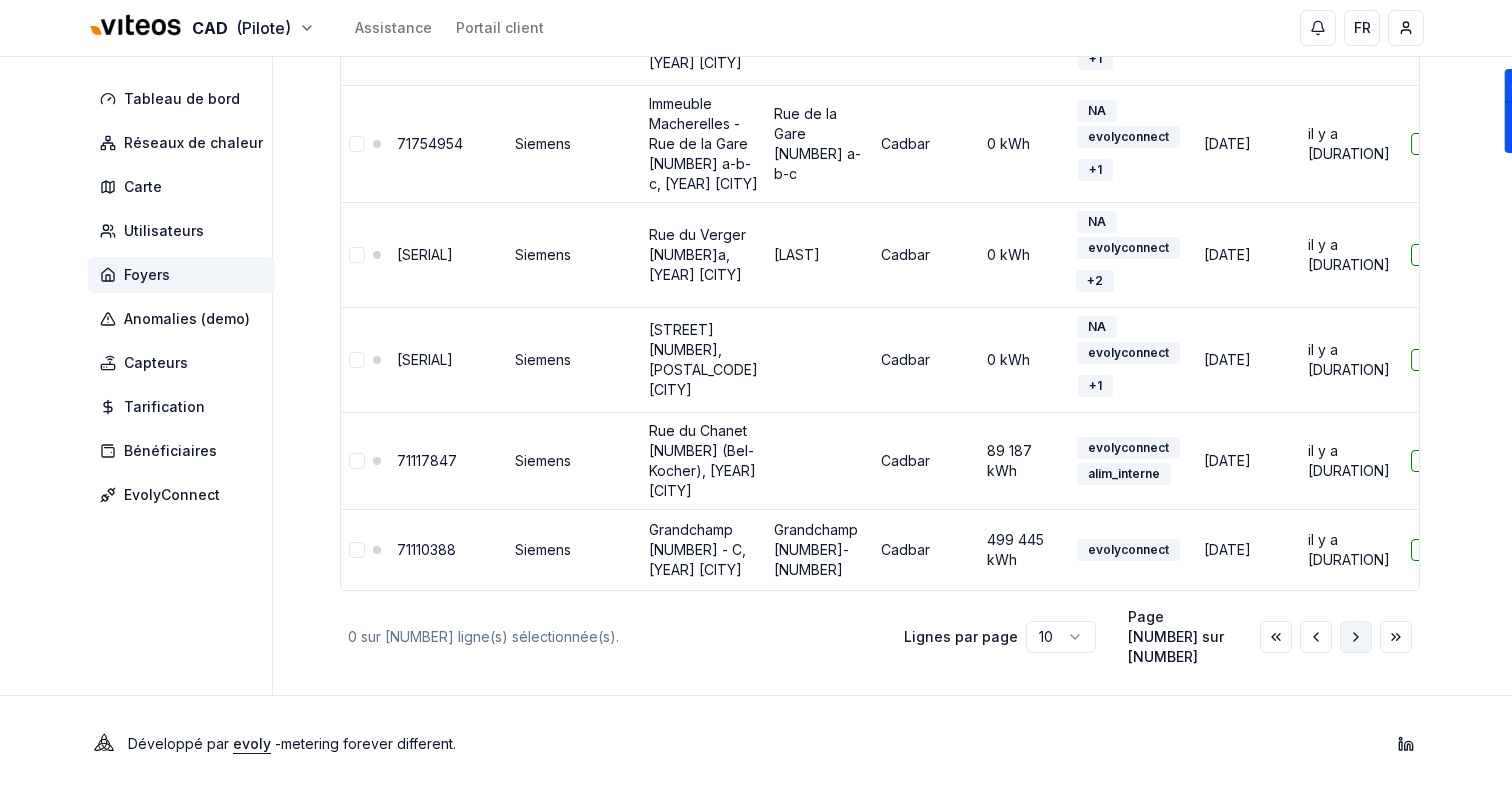 scroll, scrollTop: 761, scrollLeft: 0, axis: vertical 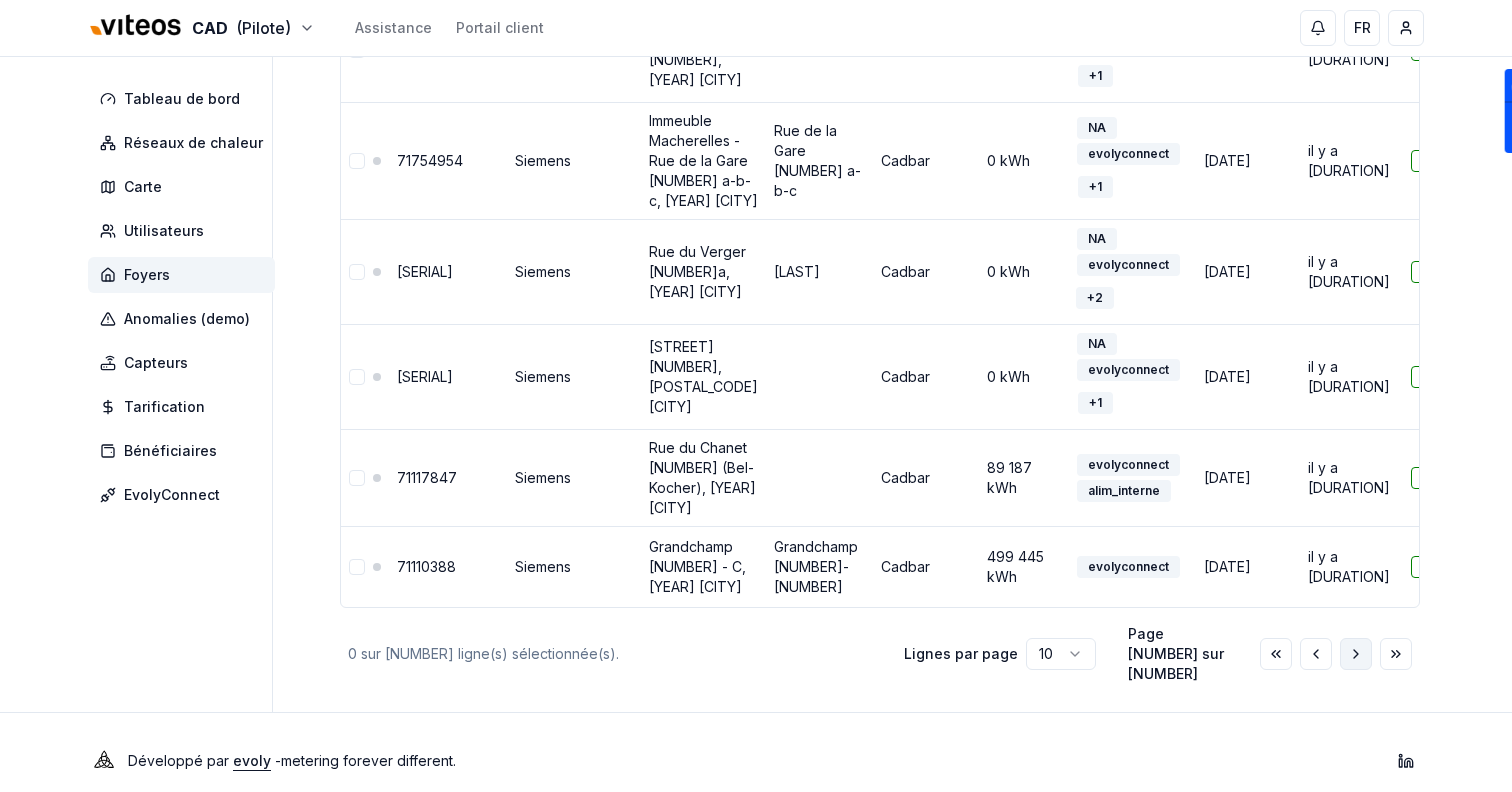 click 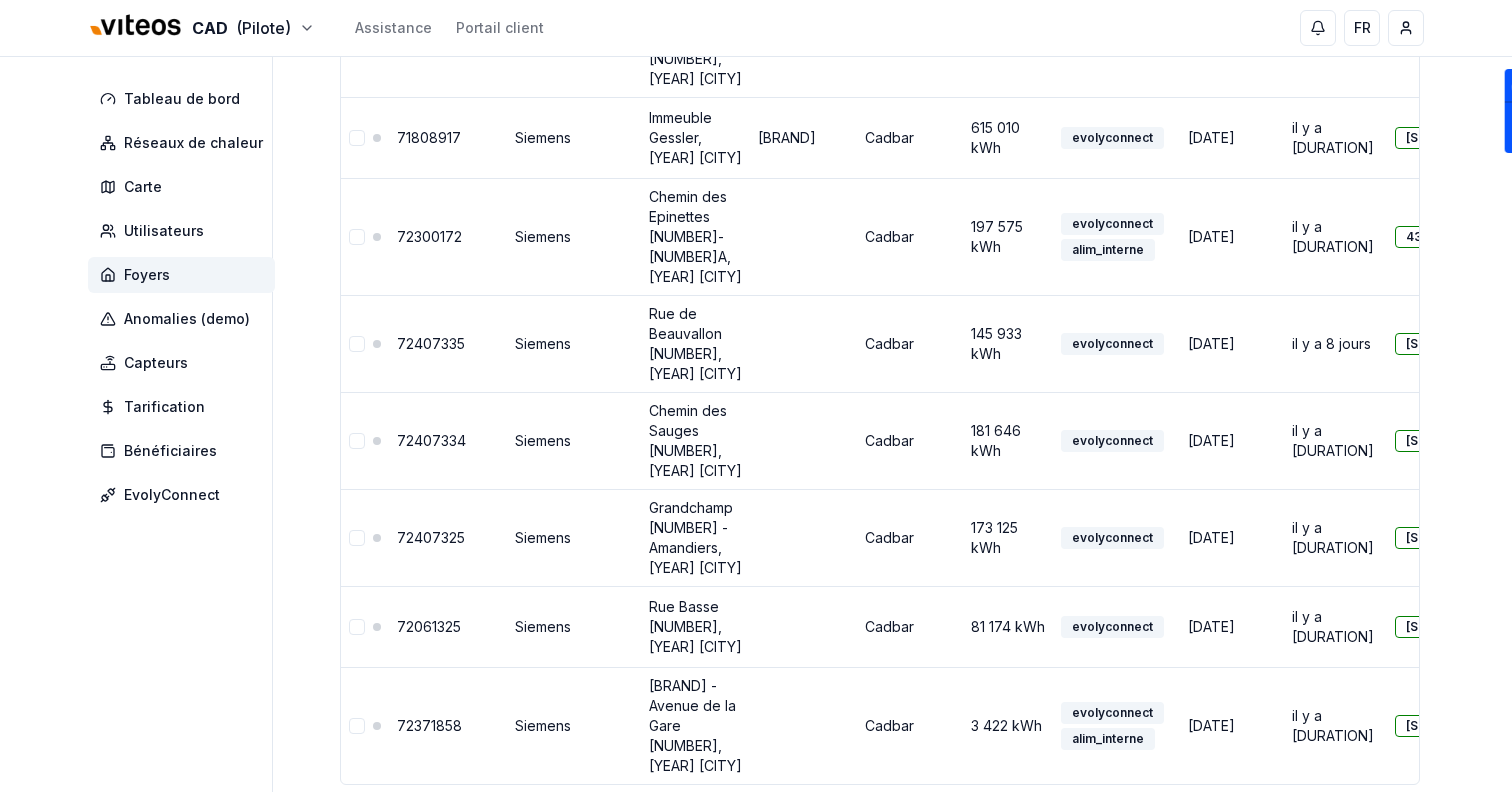 scroll, scrollTop: 578, scrollLeft: 0, axis: vertical 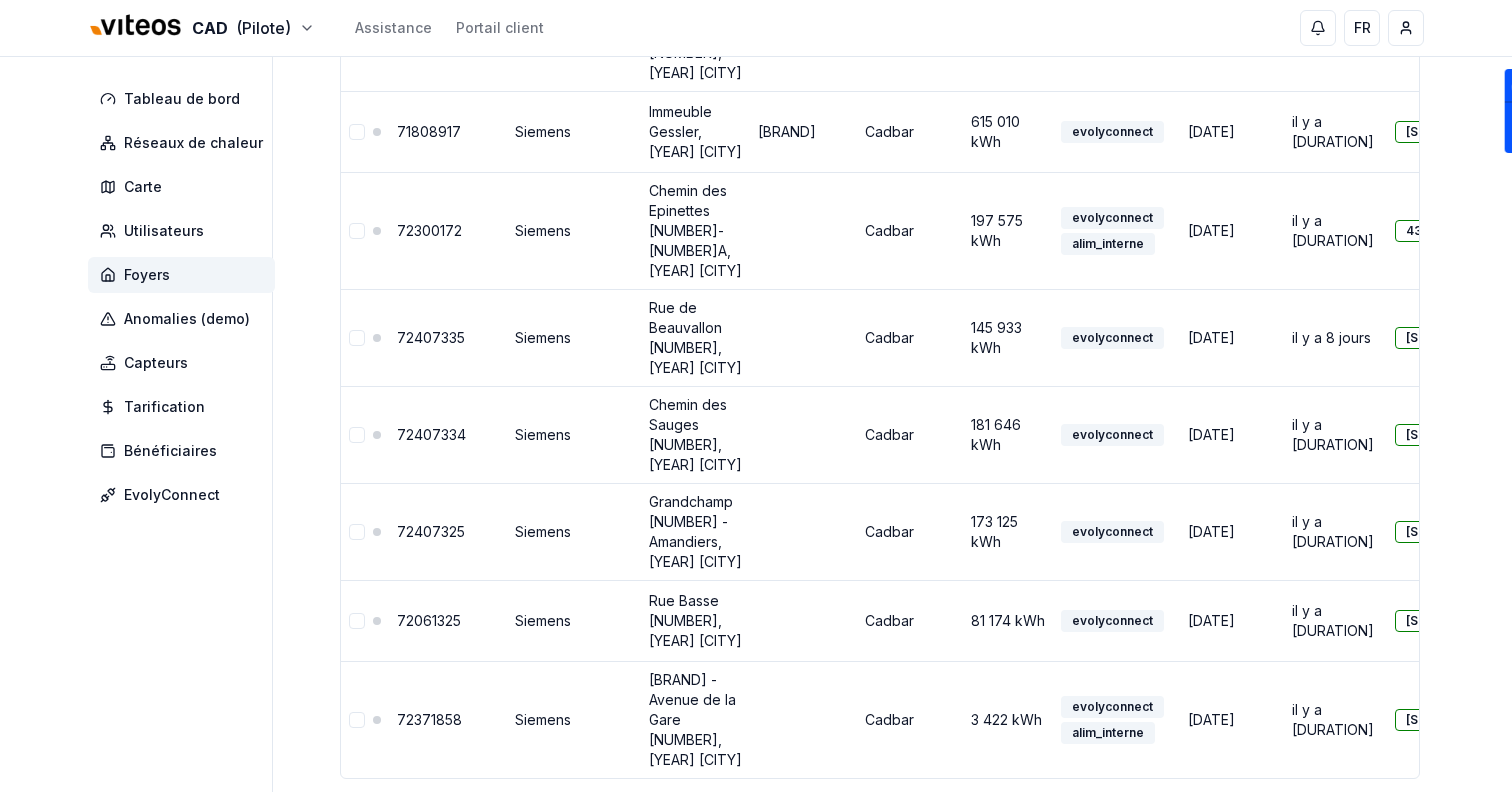 click 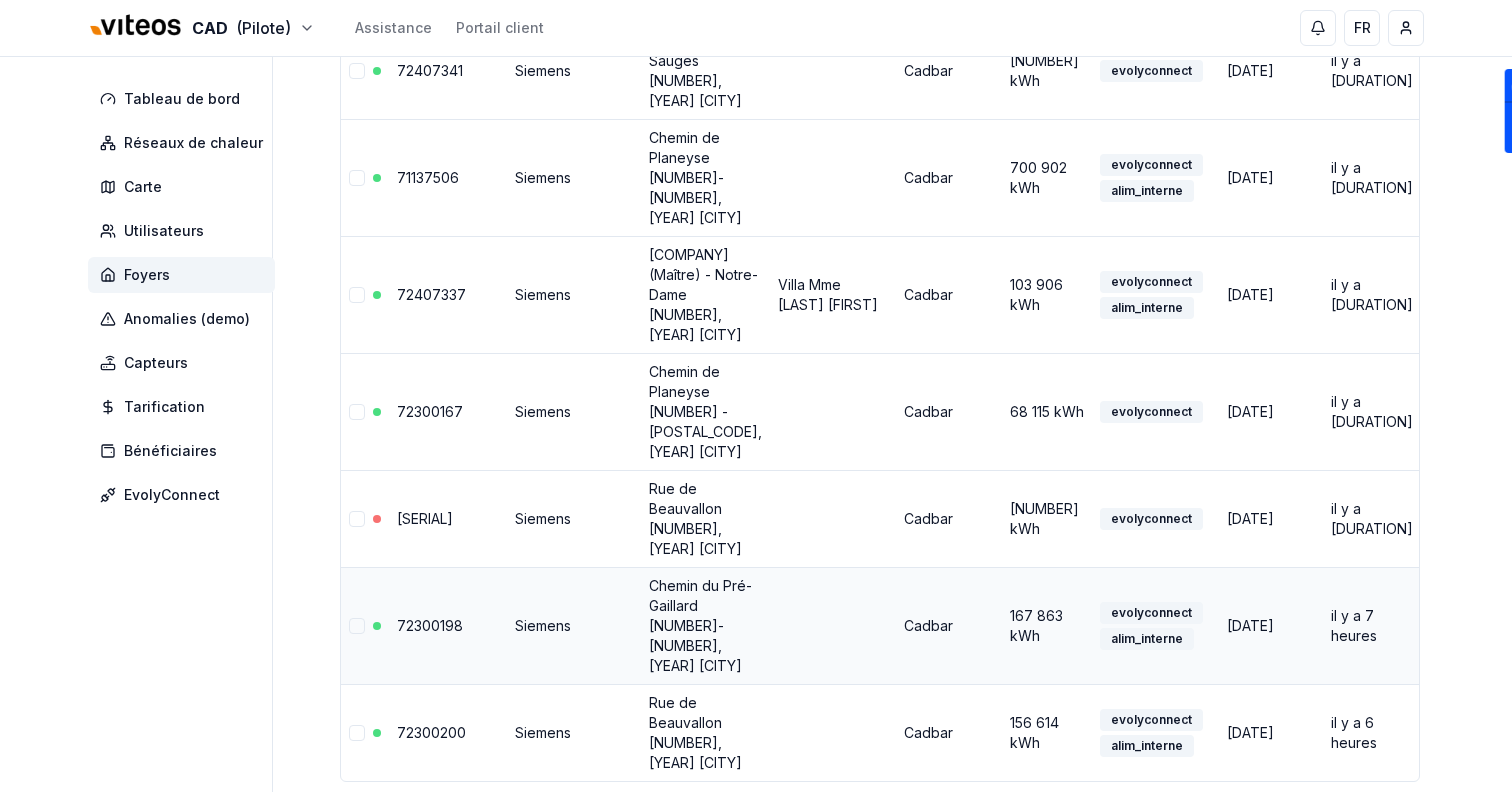 scroll, scrollTop: 669, scrollLeft: 0, axis: vertical 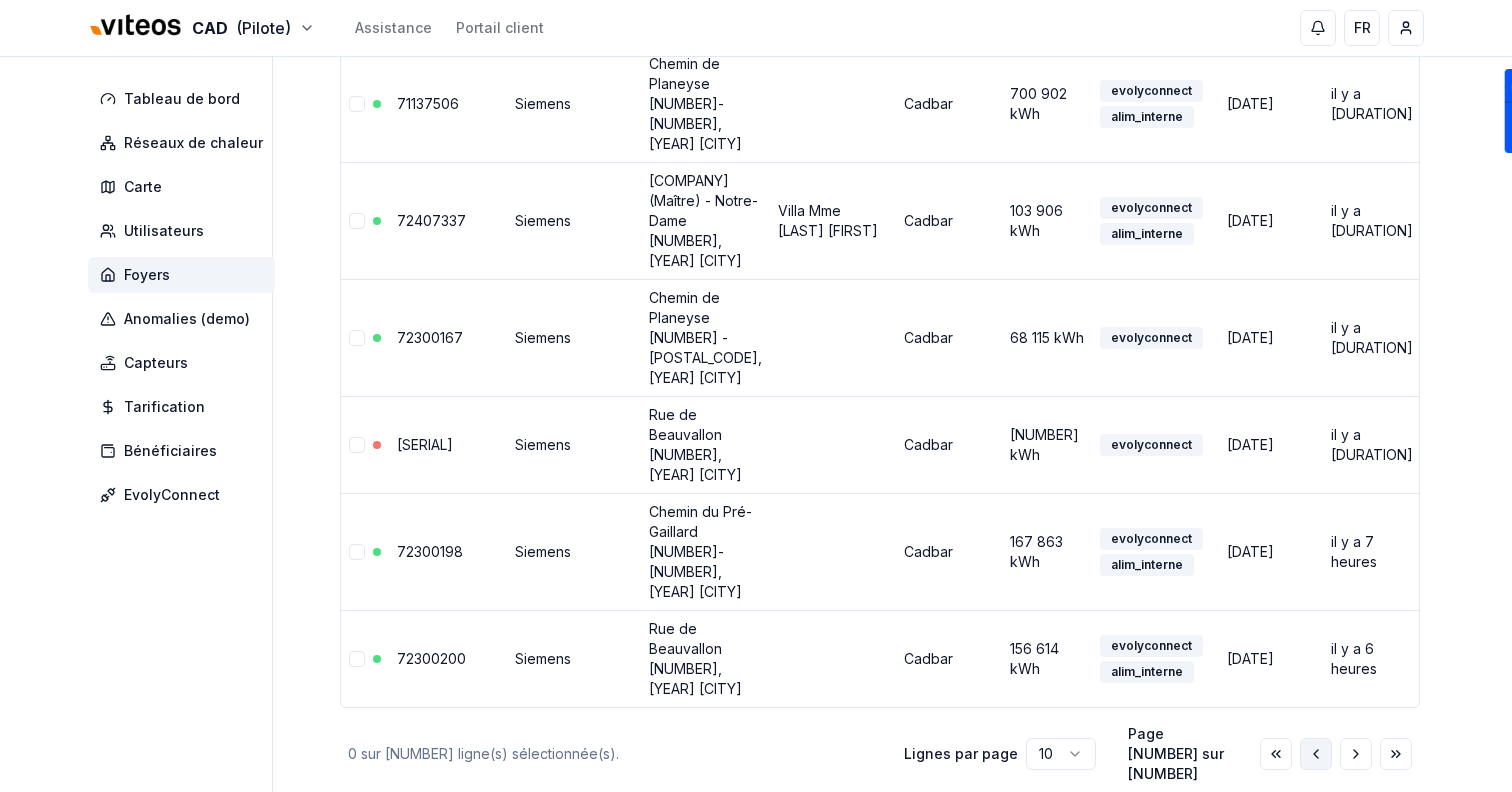 click 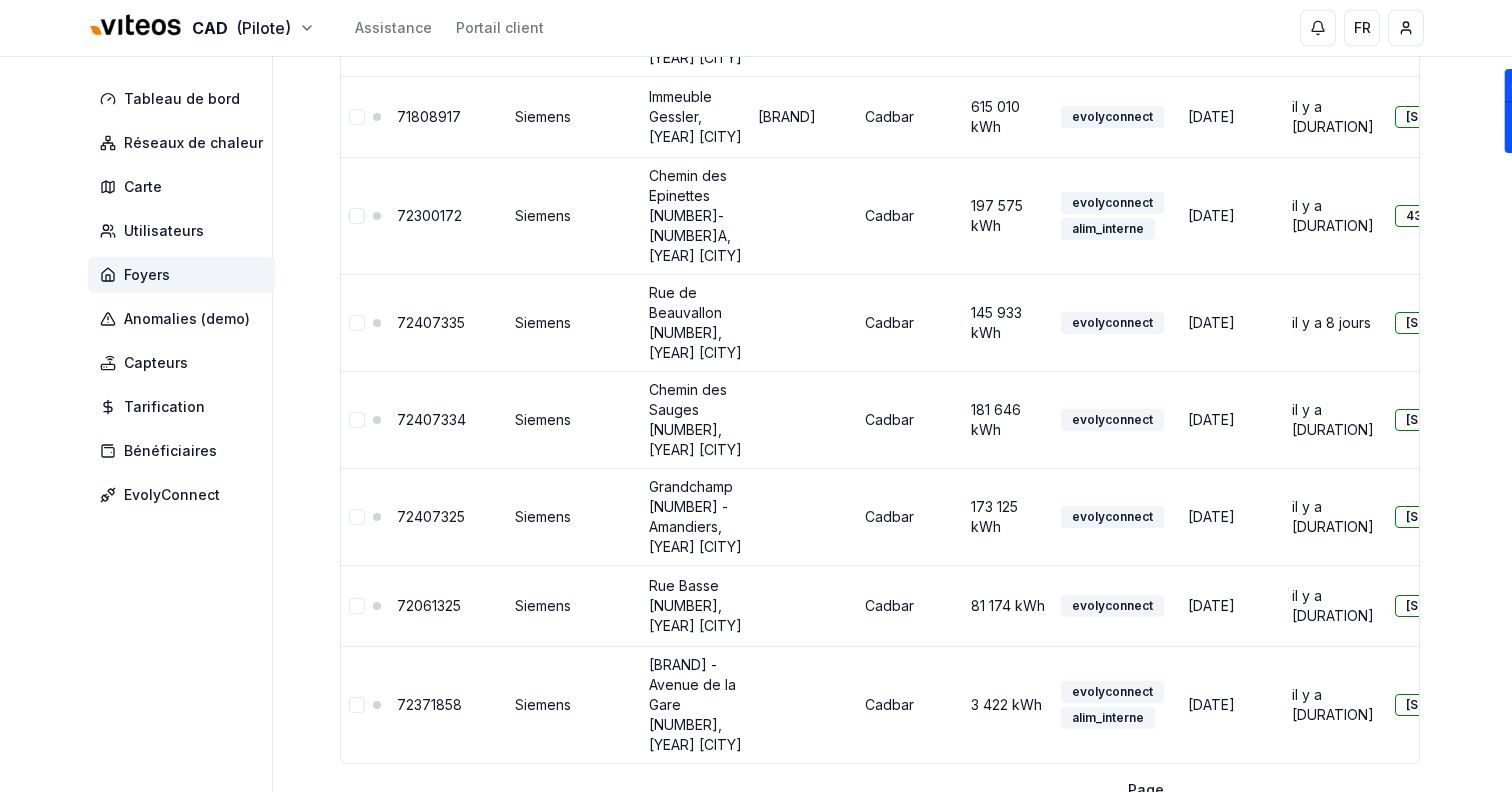 click 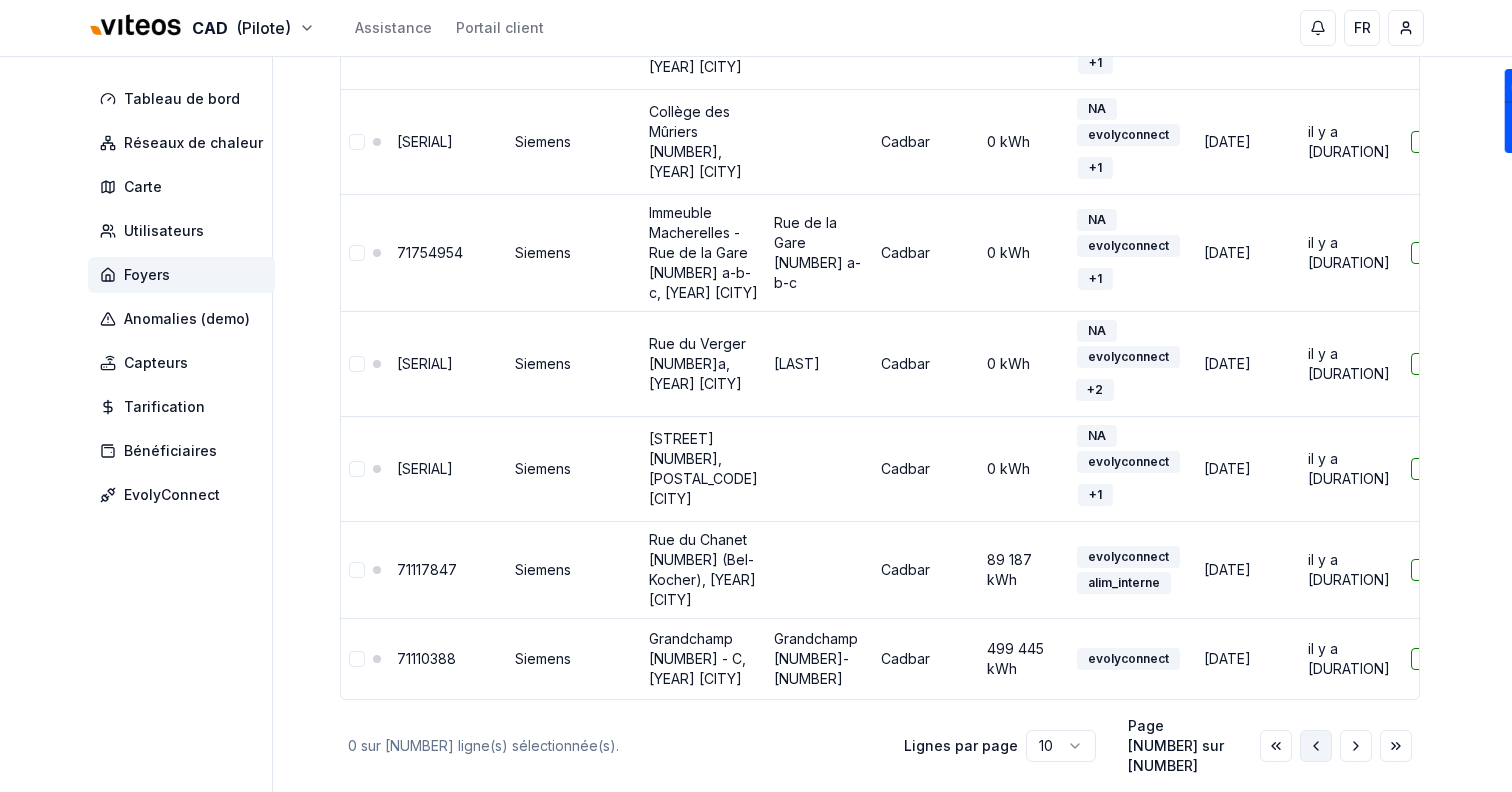 click on "il y a [DURATION]" at bounding box center (1351, 658) 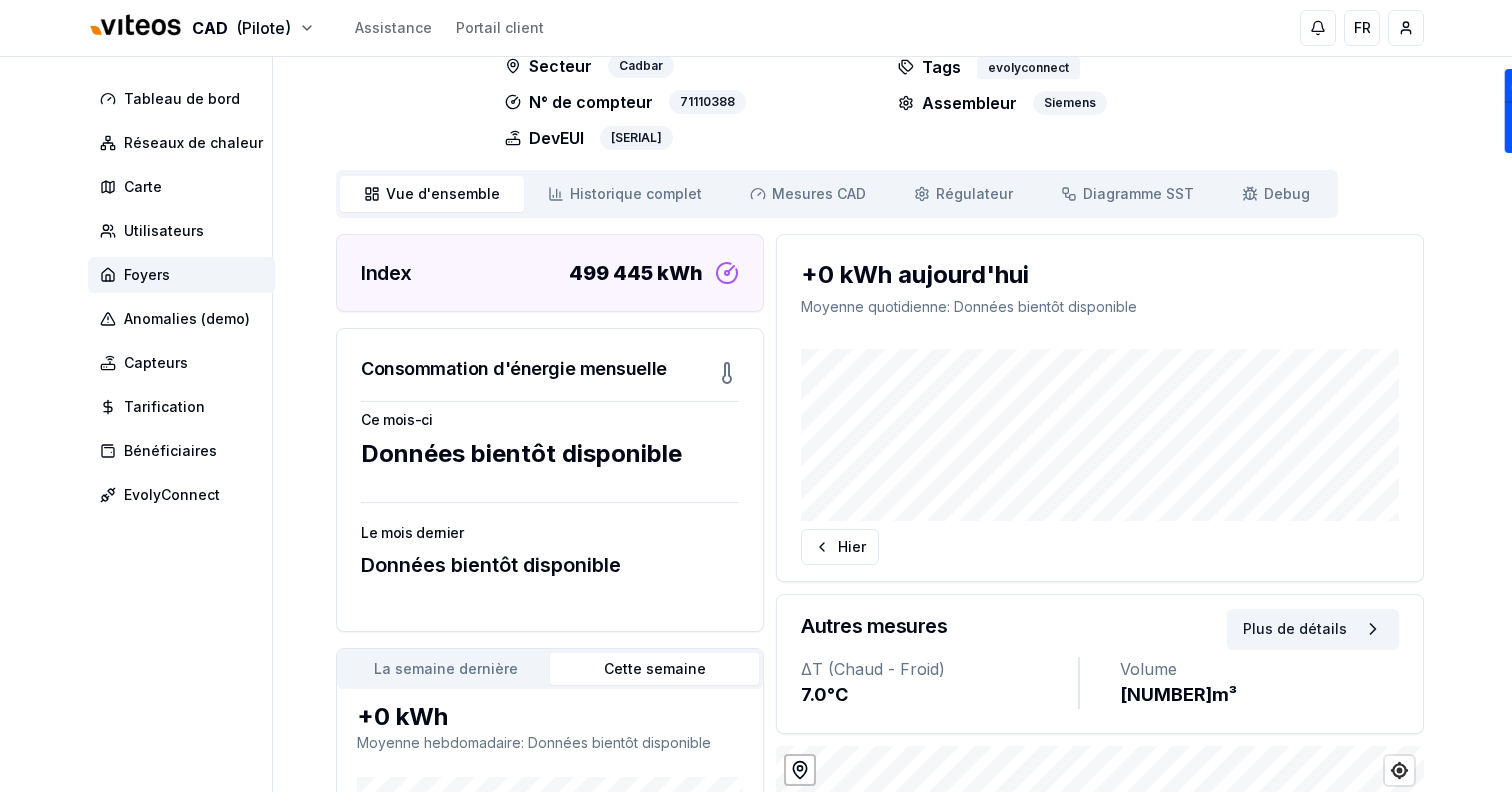 scroll, scrollTop: 0, scrollLeft: 0, axis: both 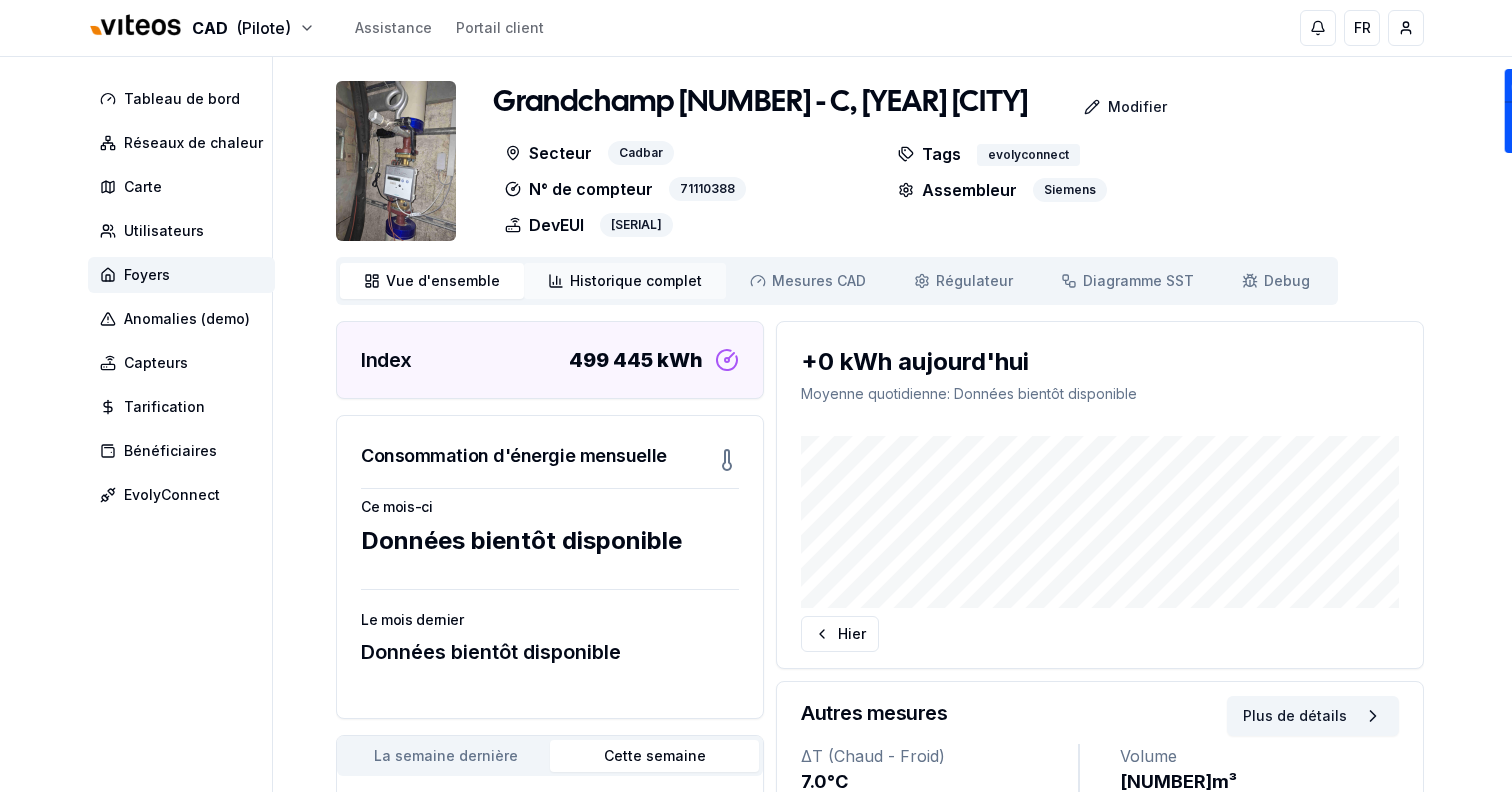 click on "Historique complet Historique" at bounding box center (625, 281) 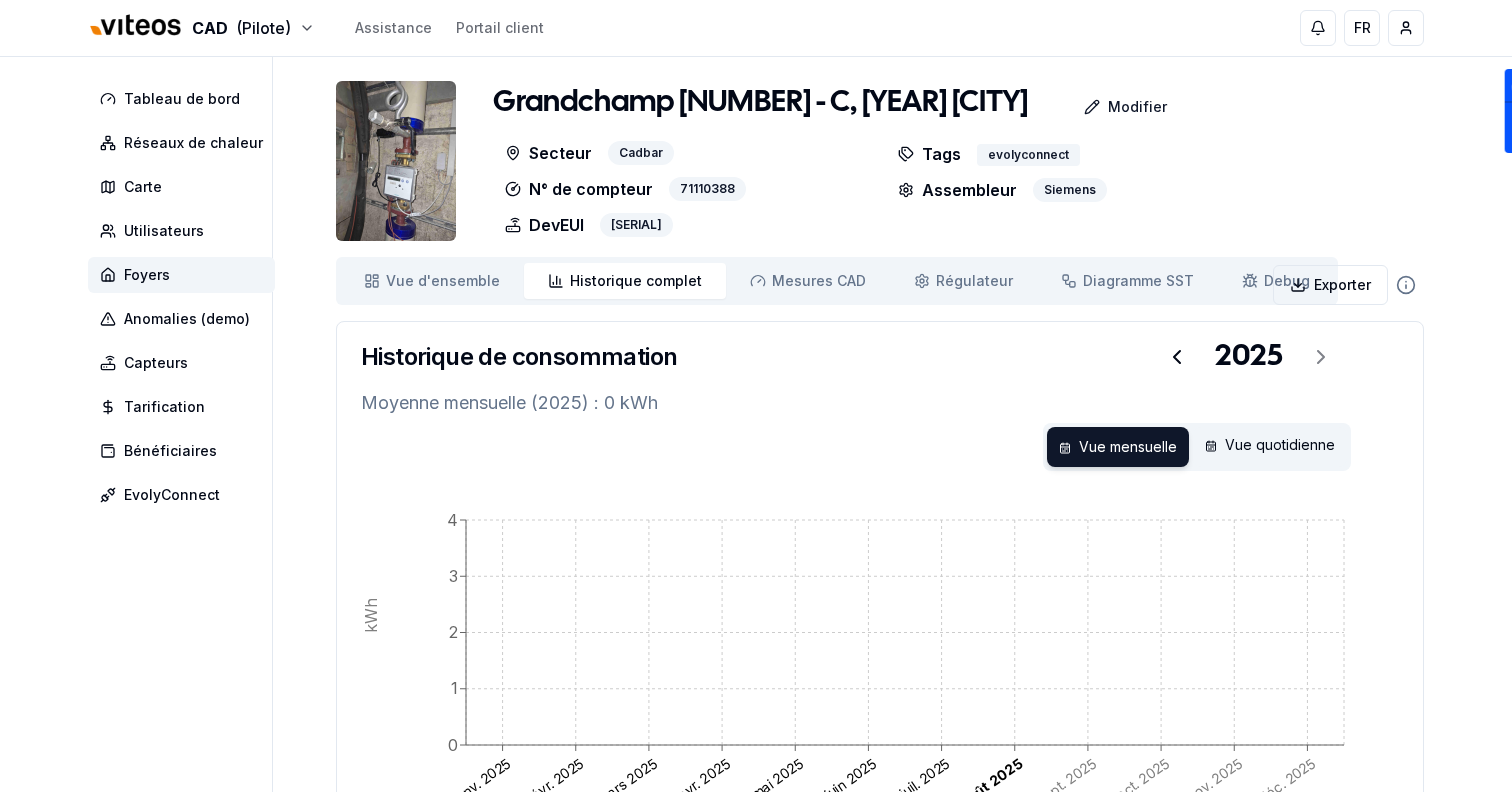 click on "Vue d'ensemble ensemble Historique complet Historique Mesures CAD Mes. CAD Régulateur Régulateur Diagramme SST Diagramme Debug Debug" at bounding box center [837, 281] 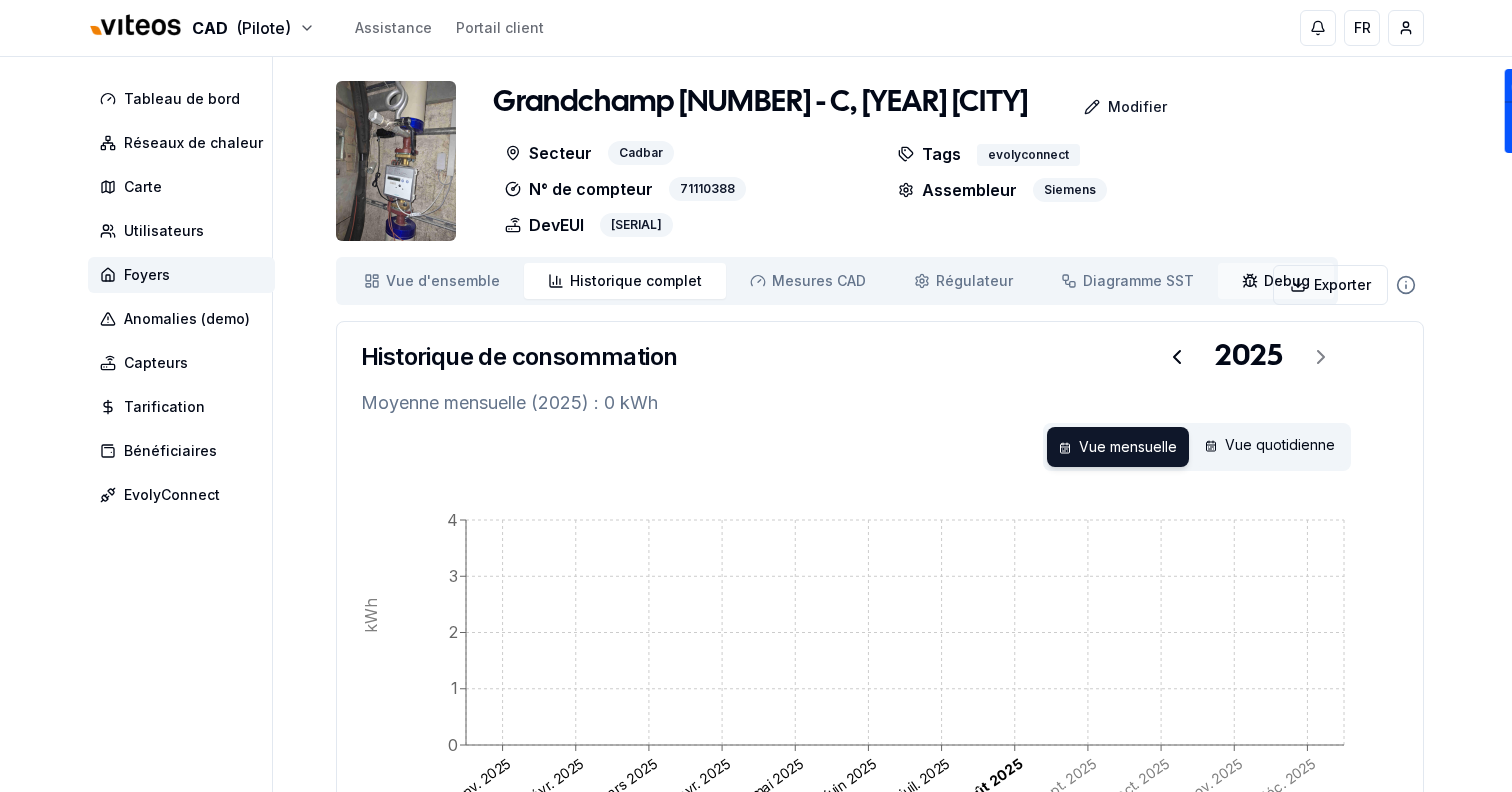 click on "Debug Debug" at bounding box center [1276, 281] 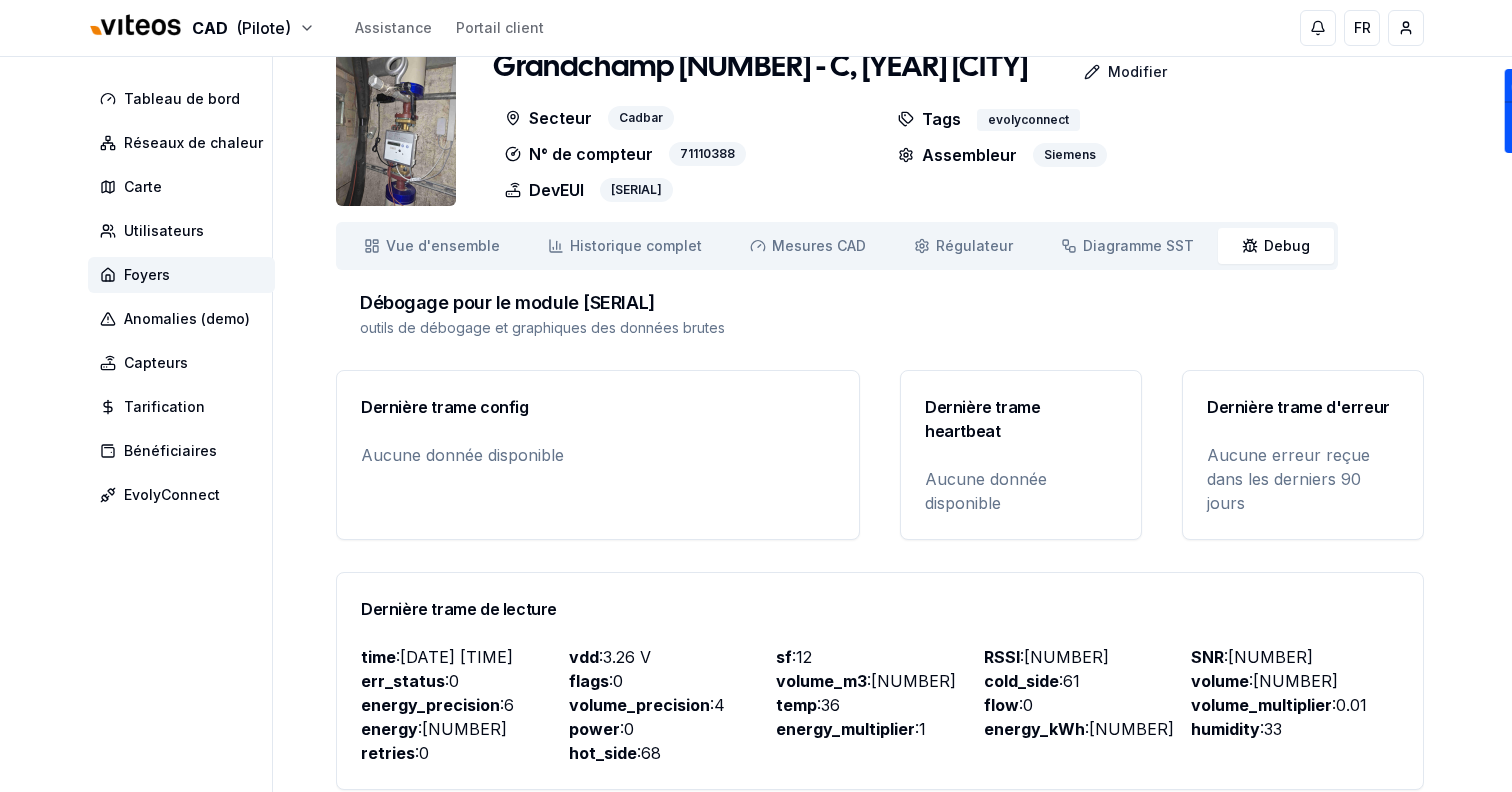 scroll, scrollTop: 0, scrollLeft: 0, axis: both 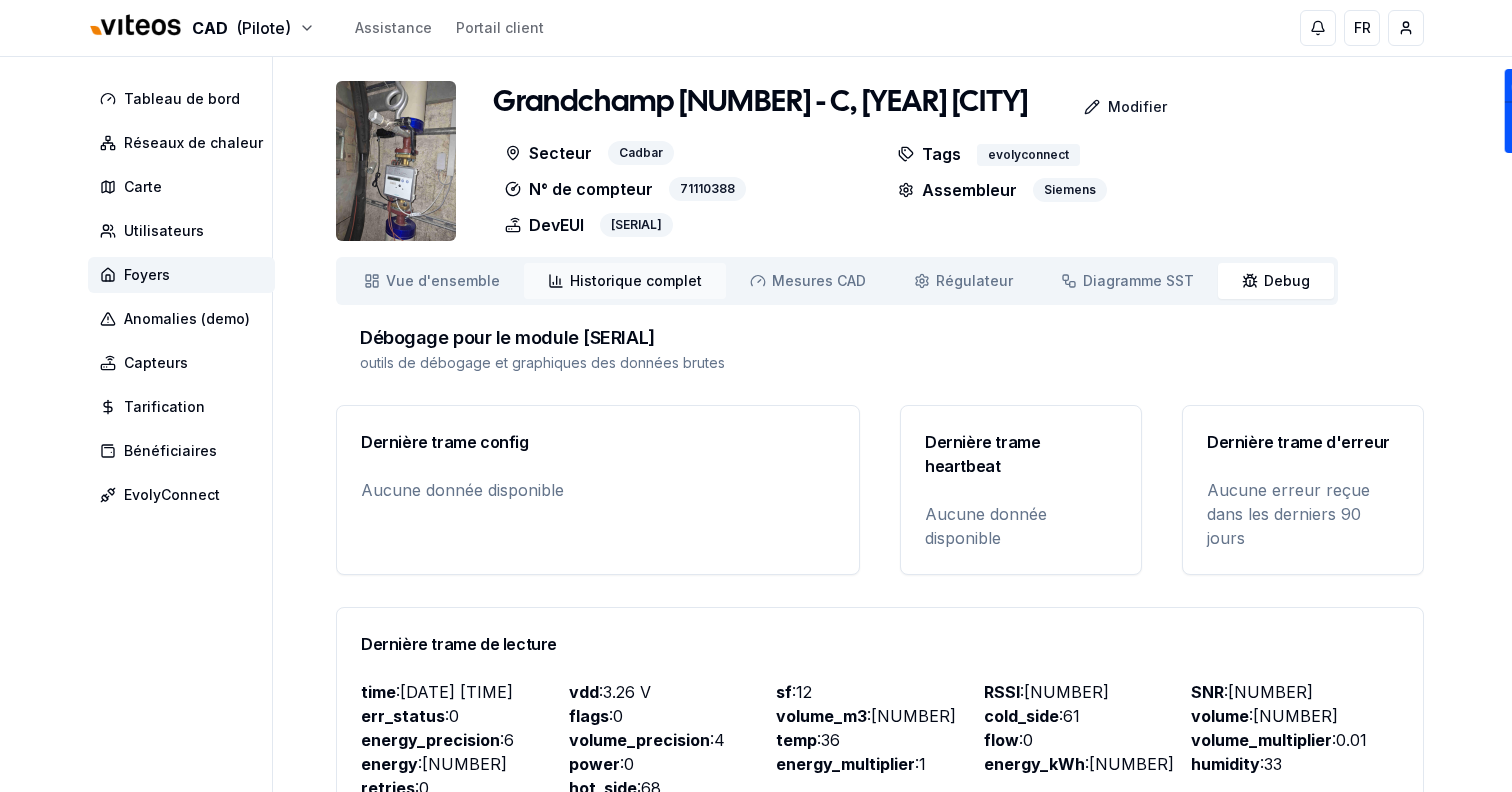 click on "Historique complet Historique" at bounding box center [625, 281] 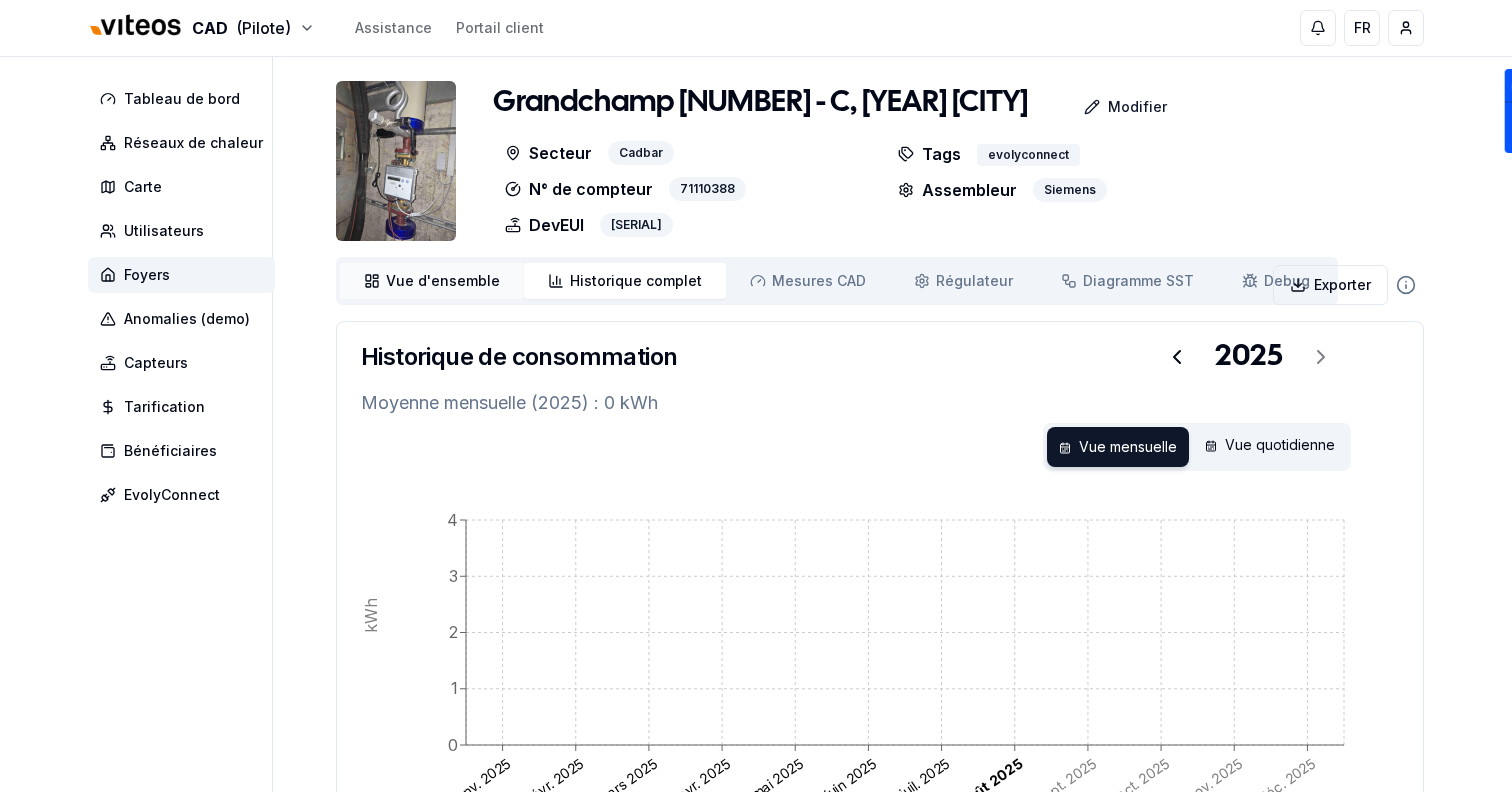 click on "Vue d'ensemble ensemble" at bounding box center (432, 281) 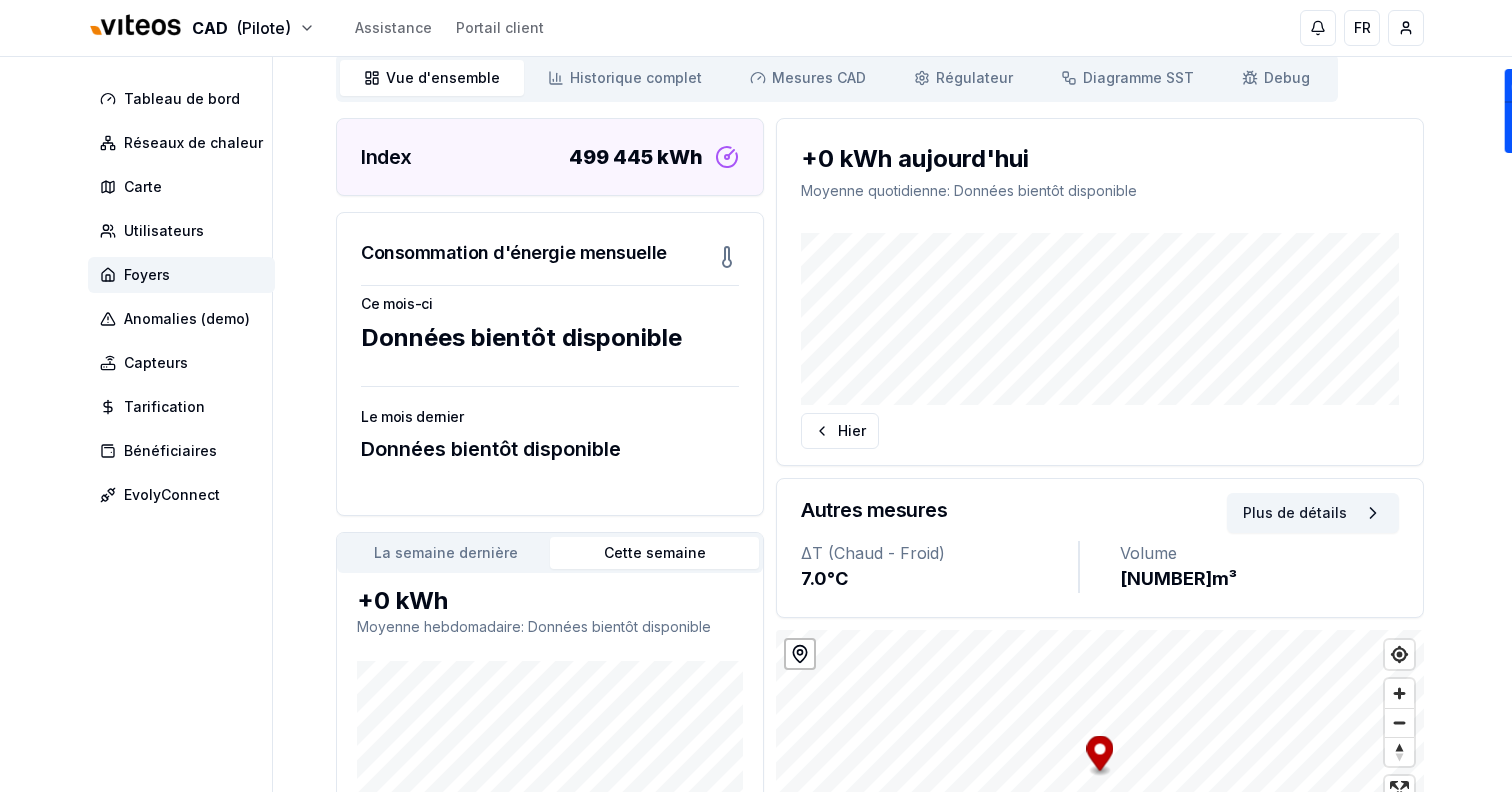 scroll, scrollTop: 199, scrollLeft: 0, axis: vertical 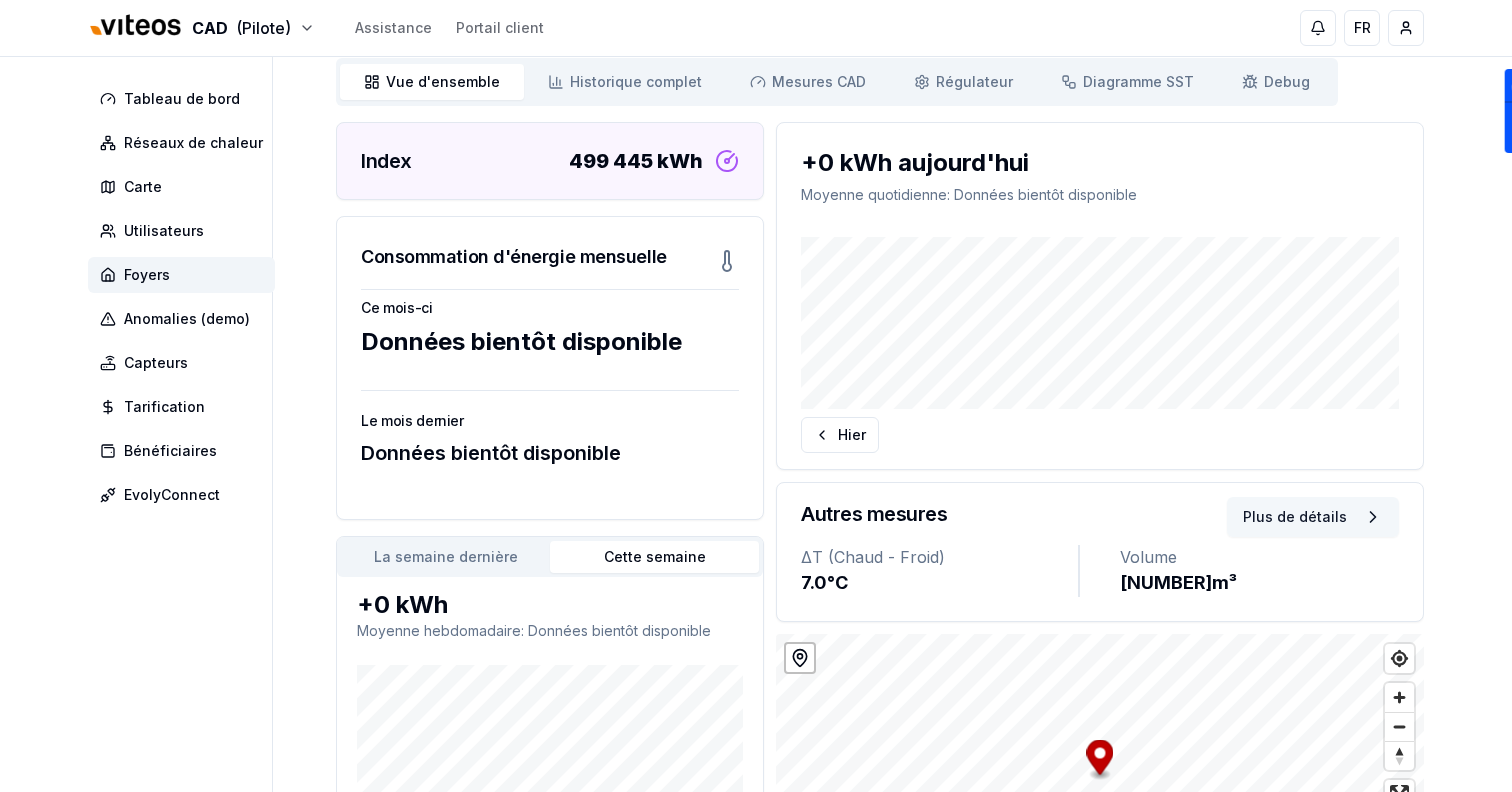 click on "Plus de détails" at bounding box center (1313, 517) 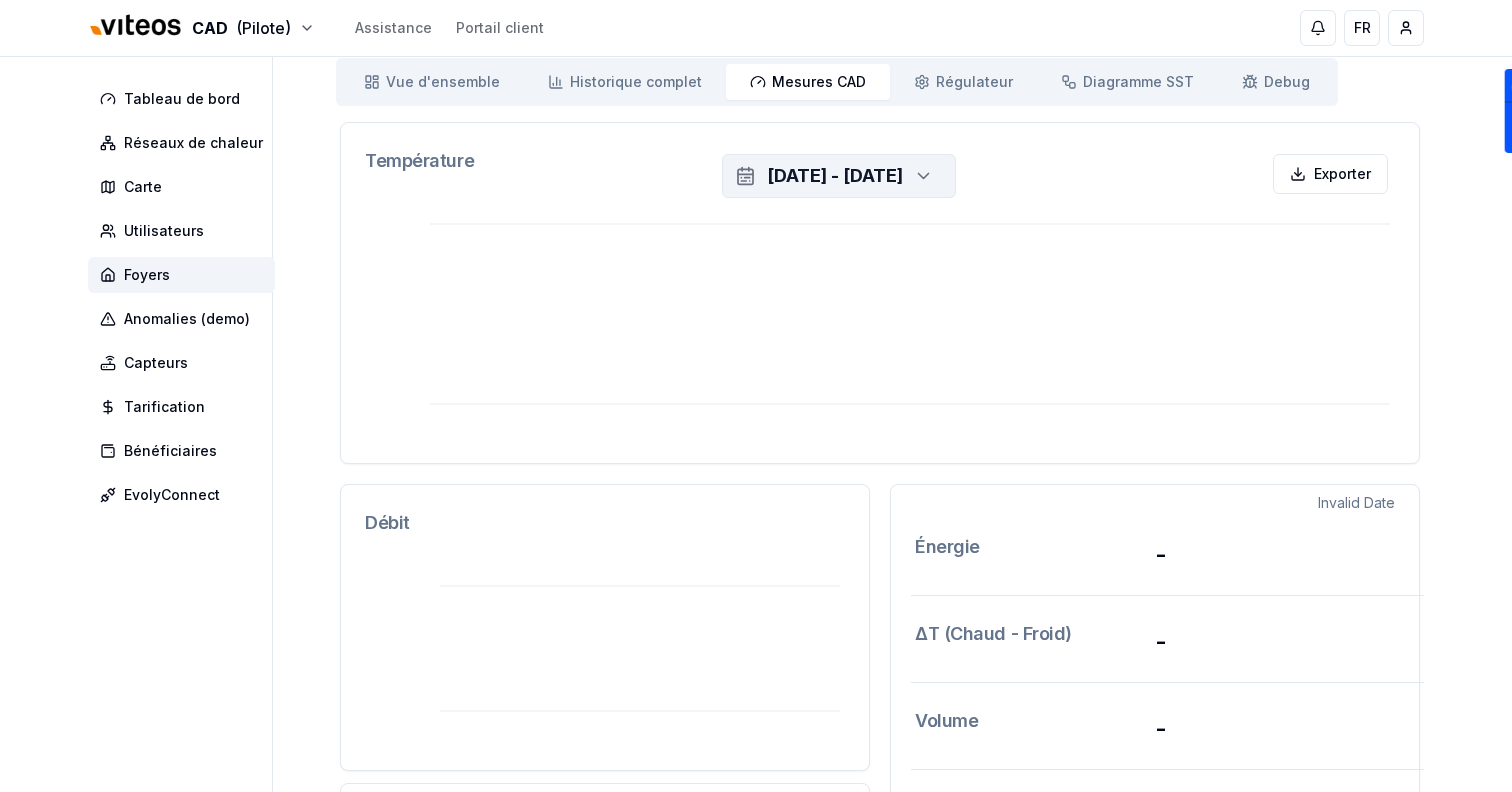click at bounding box center (920, 176) 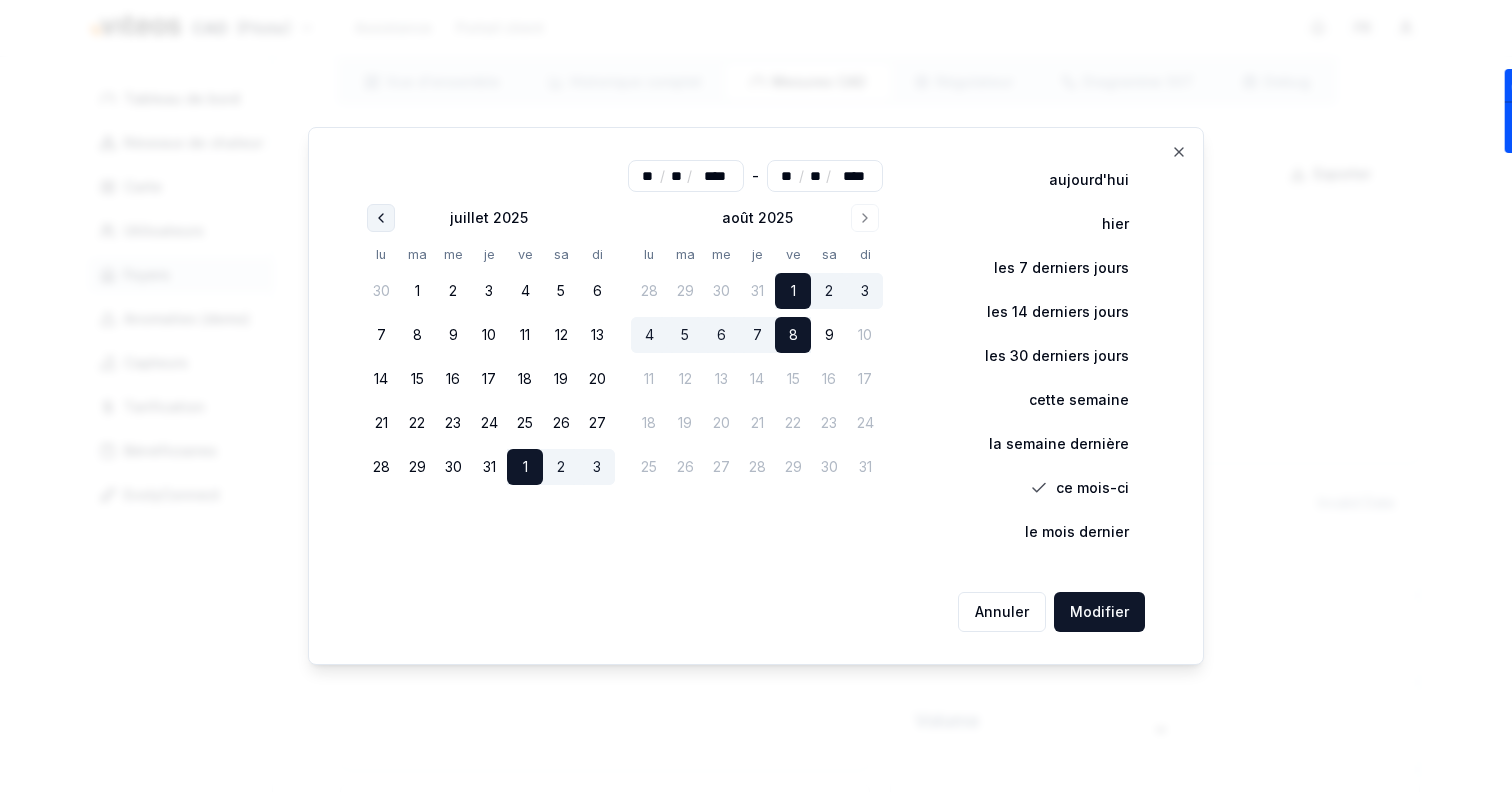 click 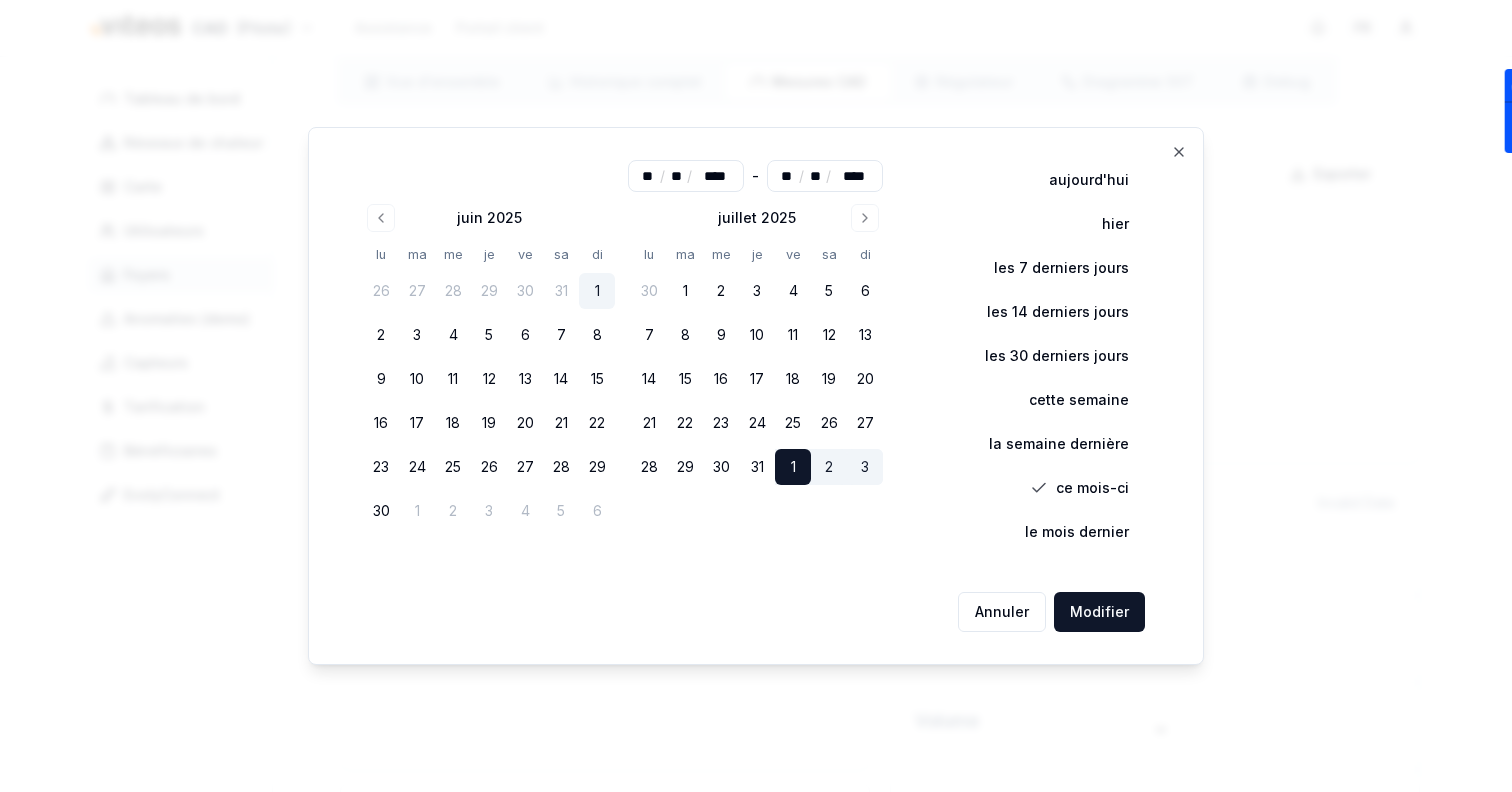 click on "1" at bounding box center [597, 291] 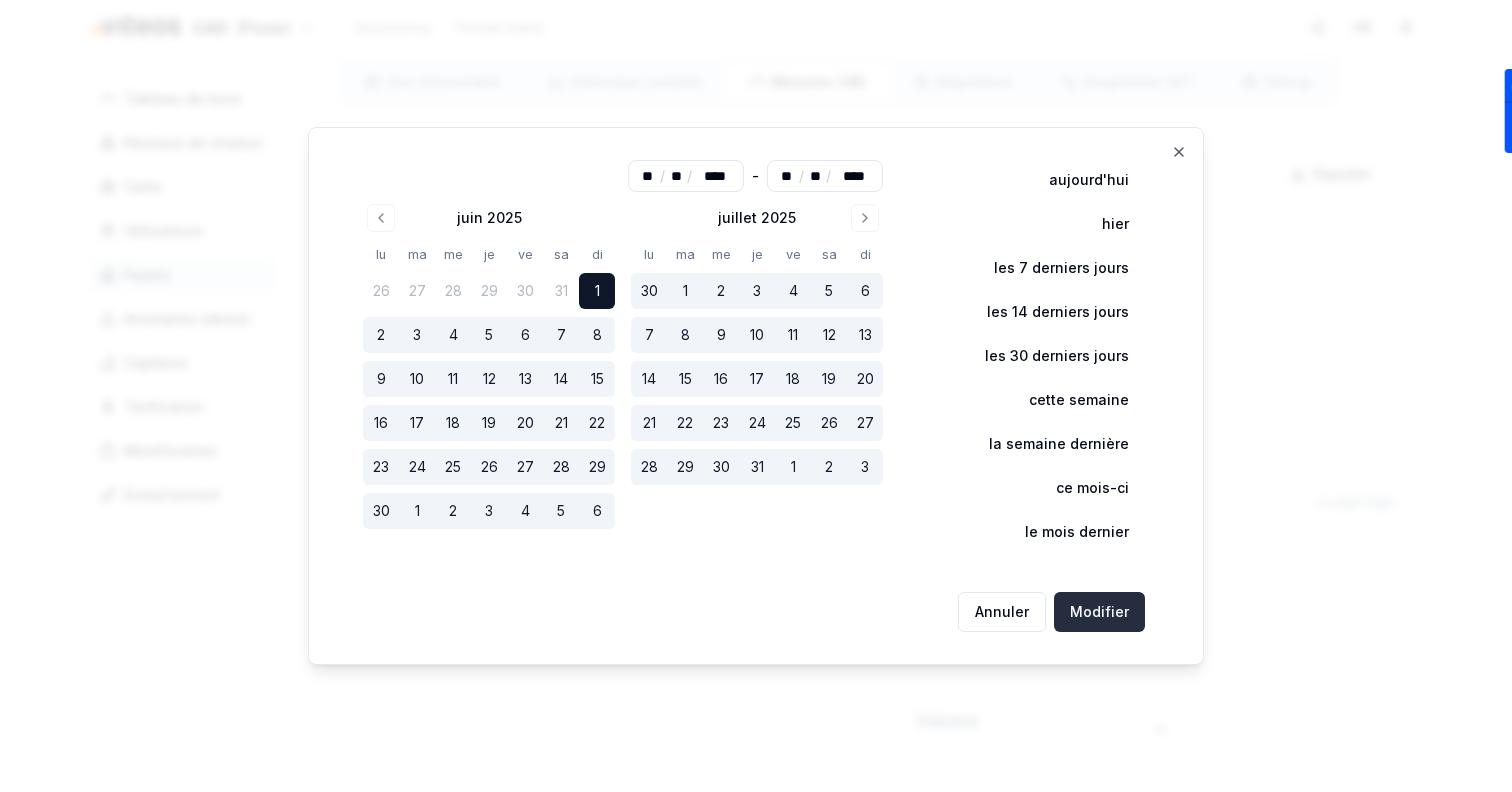 click on "Modifier" at bounding box center (1099, 612) 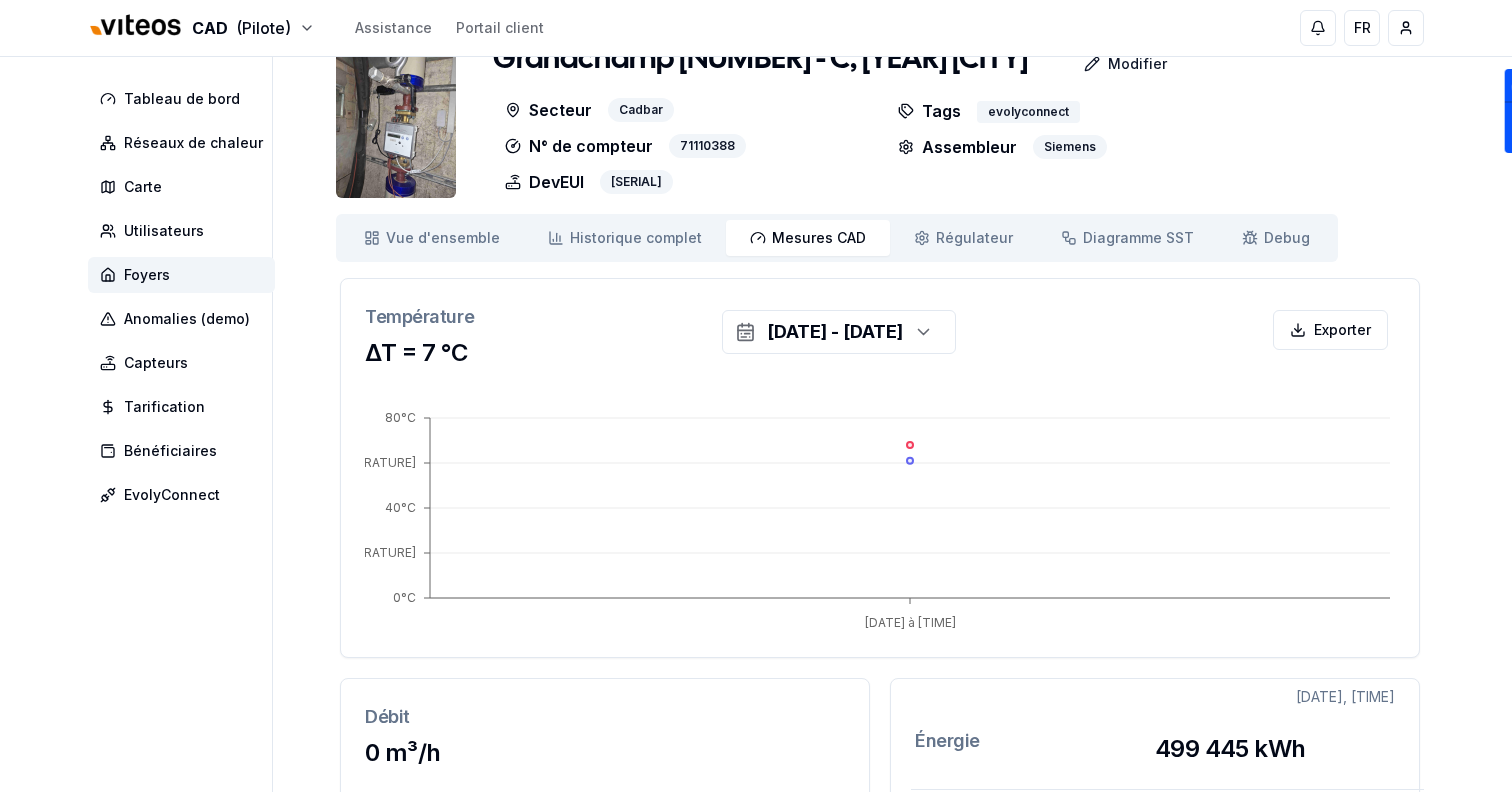 scroll, scrollTop: 0, scrollLeft: 0, axis: both 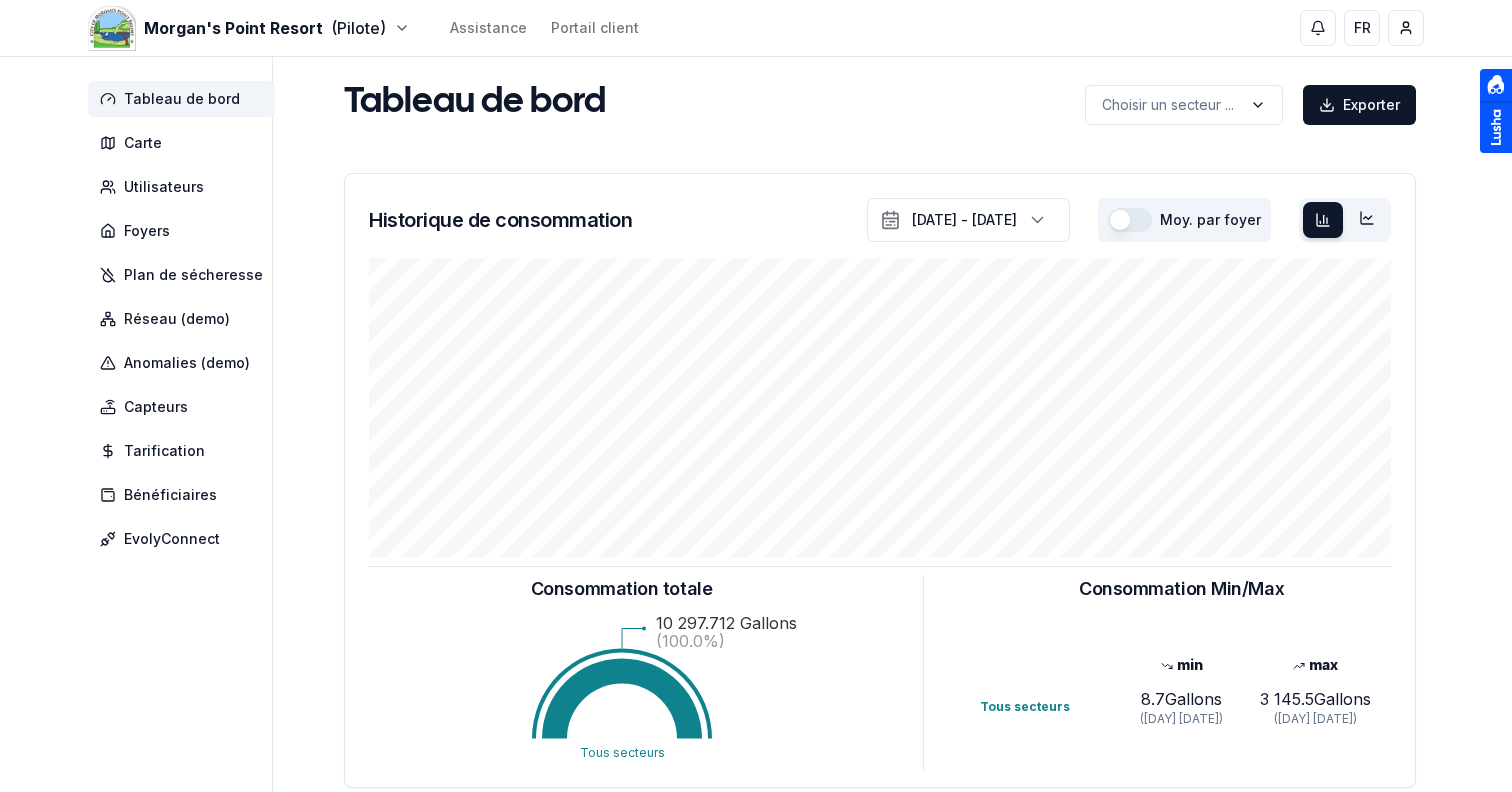 click on "[PERSON]'s Point Resort (Pilote) Assistance Portail client FR [PERSON] Tableau de bord Carte Utilisateurs Foyers Plan de sécheresse Réseau (demo) Anomalies (demo) Capteurs Tarification Bénéficiaires EvolyConnect Tableau de bord Choisir un secteur ... Exporter Choisir un secteur ... Historique de consommation [DATE] - [DATE] Moy. par foyer Consommation totale Tous secteurs 15 175.712 Gallons (100.0%) Consommation Min/Max min max Tous secteurs 8.7 Gallons ([DATE] - [TIME]) 2 754.49 Gallons ([DATE] - [TIME]) Consommation totale Tous secteurs 10 297.712 Gallons (100.0%) Consommation Min/Max min max Tous secteurs 8.7 Gallons ([DAY] [DATE]) 3 145.5 Gallons ([DAY] [DATE]) Nombre de compteurs installés : 4 Neptune Badger Master Hersey 4 0 0 0 Tous secteurs Anomalies (demo) Fuites Fraudes Réclamations 10 Fuites détectées 181.49 m³ Volume total des fuites Développé par evoly - metering forever different . Linkedin 4" at bounding box center (756, 619) 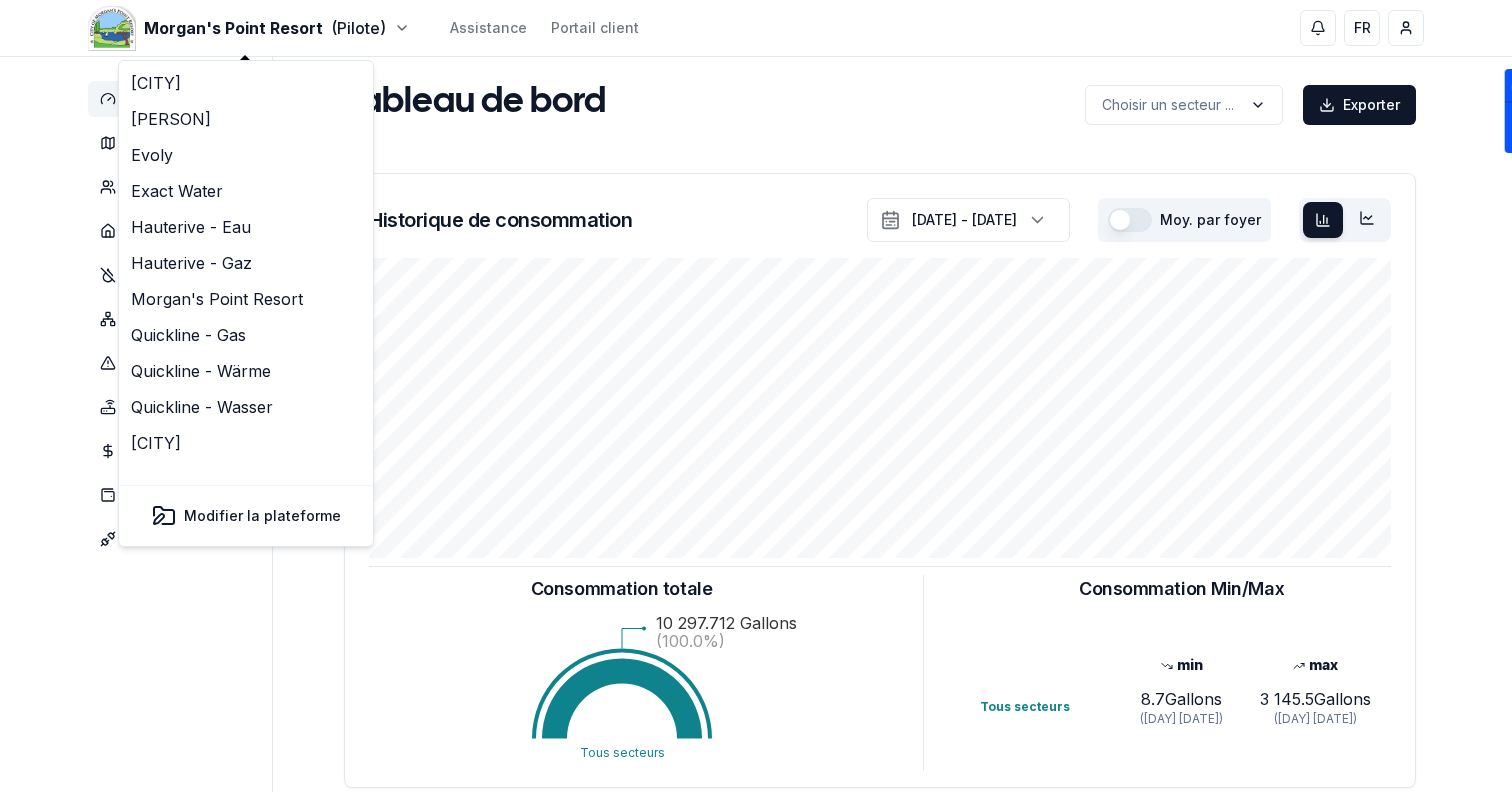 click on "[PERSON]'s Point Resort (Pilote) Assistance Portail client FR [PERSON] Tableau de bord Carte Utilisateurs Foyers Plan de sécheresse Réseau (demo) Anomalies (demo) Capteurs Tarification Bénéficiaires EvolyConnect Tableau de bord Choisir un secteur ... Exporter Choisir un secteur ... Historique de consommation [DATE] - [DATE] Moy. par foyer Consommation totale Tous secteurs 15 175.712 Gallons (100.0%) Consommation Min/Max min max Tous secteurs 8.7 Gallons ([DATE] - [TIME]) 2 754.49 Gallons ([DATE] - [TIME]) Consommation totale Tous secteurs 10 297.712 Gallons (100.0%) Consommation Min/Max min max Tous secteurs 8.7 Gallons ([DAY] [DATE]) 3 145.5 Gallons ([DAY] [DATE]) Nombre de compteurs installés : 4 Neptune Badger Master Hersey 4 0 0 0 Tous secteurs Anomalies (demo) Fuites Fraudes Réclamations 10 Fuites détectées 181.49 m³ Volume total des fuites Développé par evoly - metering forever different . Linkedin 4" at bounding box center [756, 619] 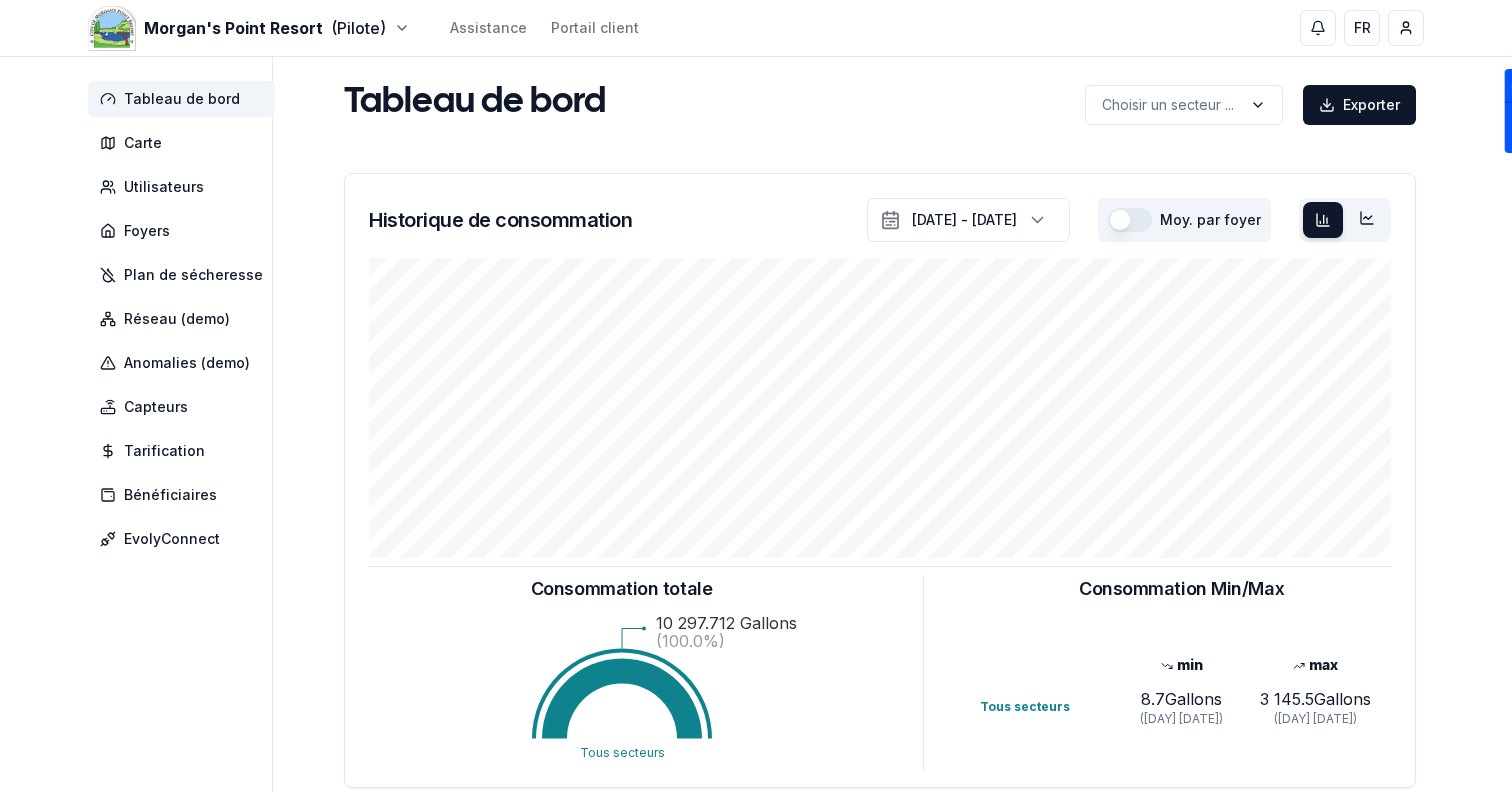 click on "Tableau de bord Choisir un secteur ... Exporter Choisir un secteur ... Historique de consommation [DATE] - [DATE] Moy. par foyer Consommation totale Tous secteurs 15 175.712 Gallons (100.0%) Consommation Min/Max min max Tous secteurs 8.7 Gallons ([DATE] - [TIME]) 2 754.49 Gallons ([DATE] - [TIME]) Consommation totale Tous secteurs 10 297.712 Gallons (100.0%) Consommation Min/Max min max Tous secteurs 8.7 Gallons ([DAY] [DATE]) 3 145.5 Gallons ([DAY] [DATE]) Nombre de compteurs installés : 4 Neptune Badger Master Hersey 4 0 0 0 Tous secteurs Anomalies (demo) Fuites Fraudes Réclamations 10 Fuites détectées 181.49 m³ Volume total des fuites" at bounding box center [880, 599] 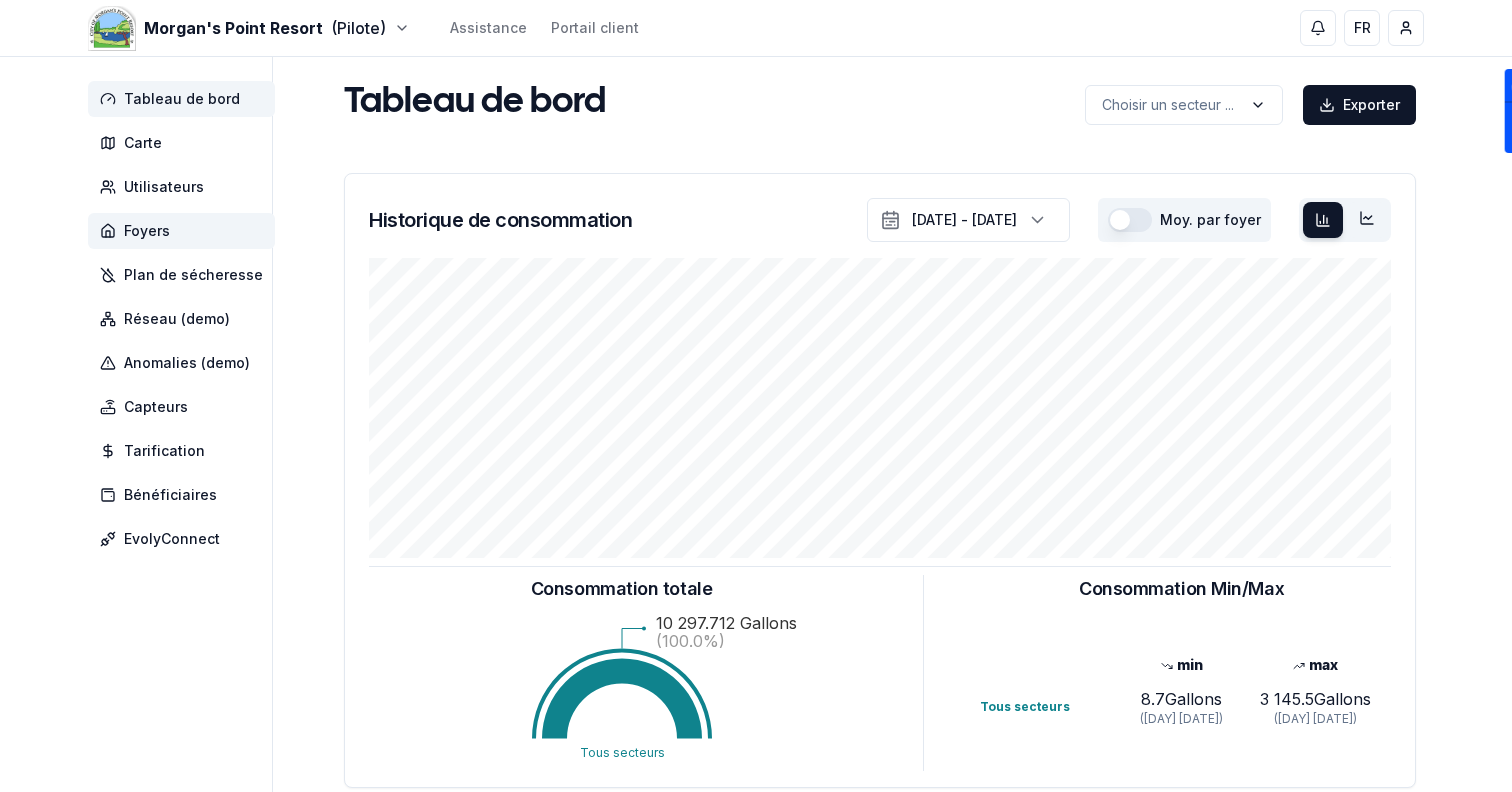click on "Foyers" at bounding box center [181, 231] 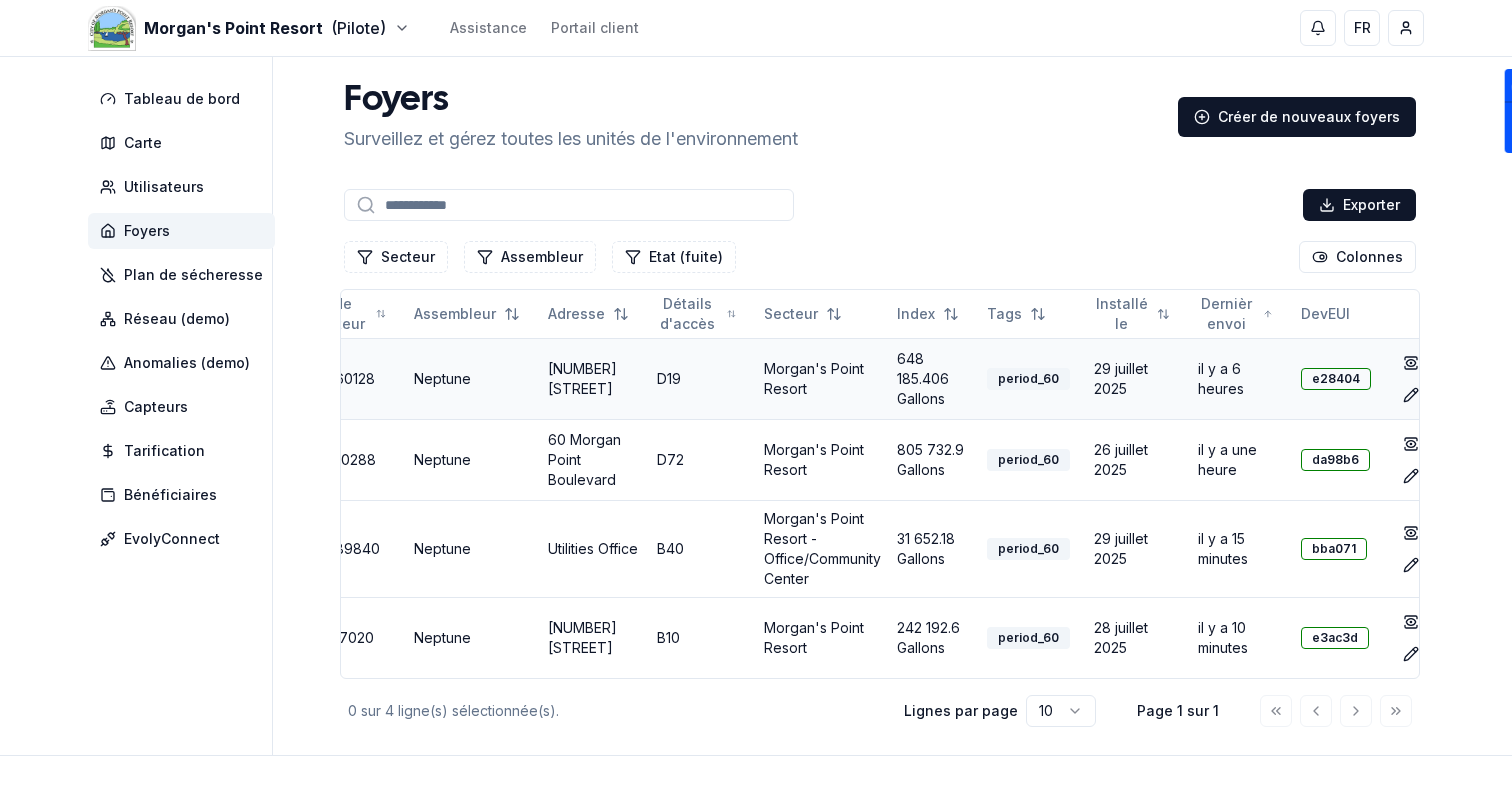 scroll, scrollTop: 0, scrollLeft: 0, axis: both 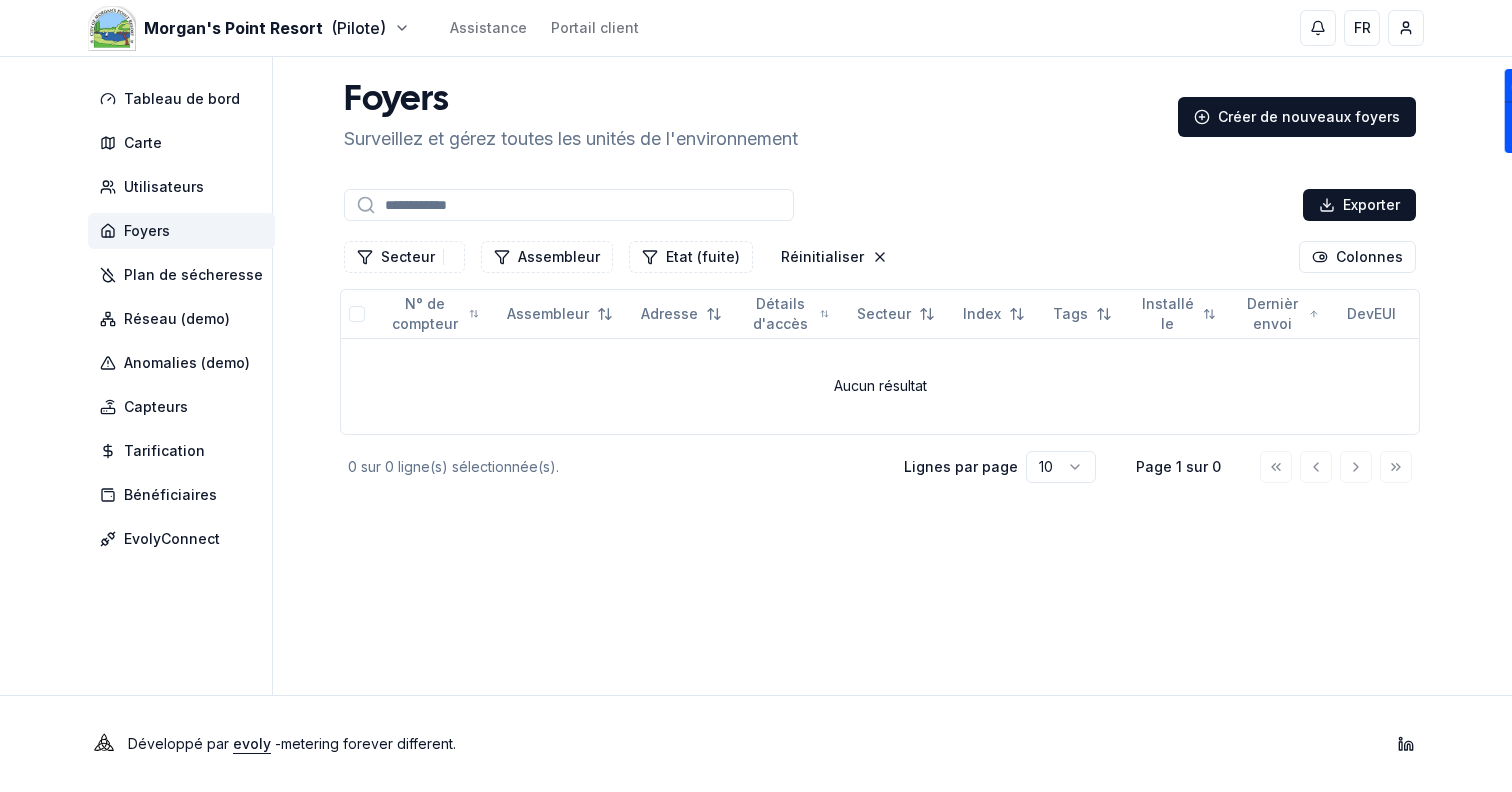 click on "Foyers" at bounding box center [181, 231] 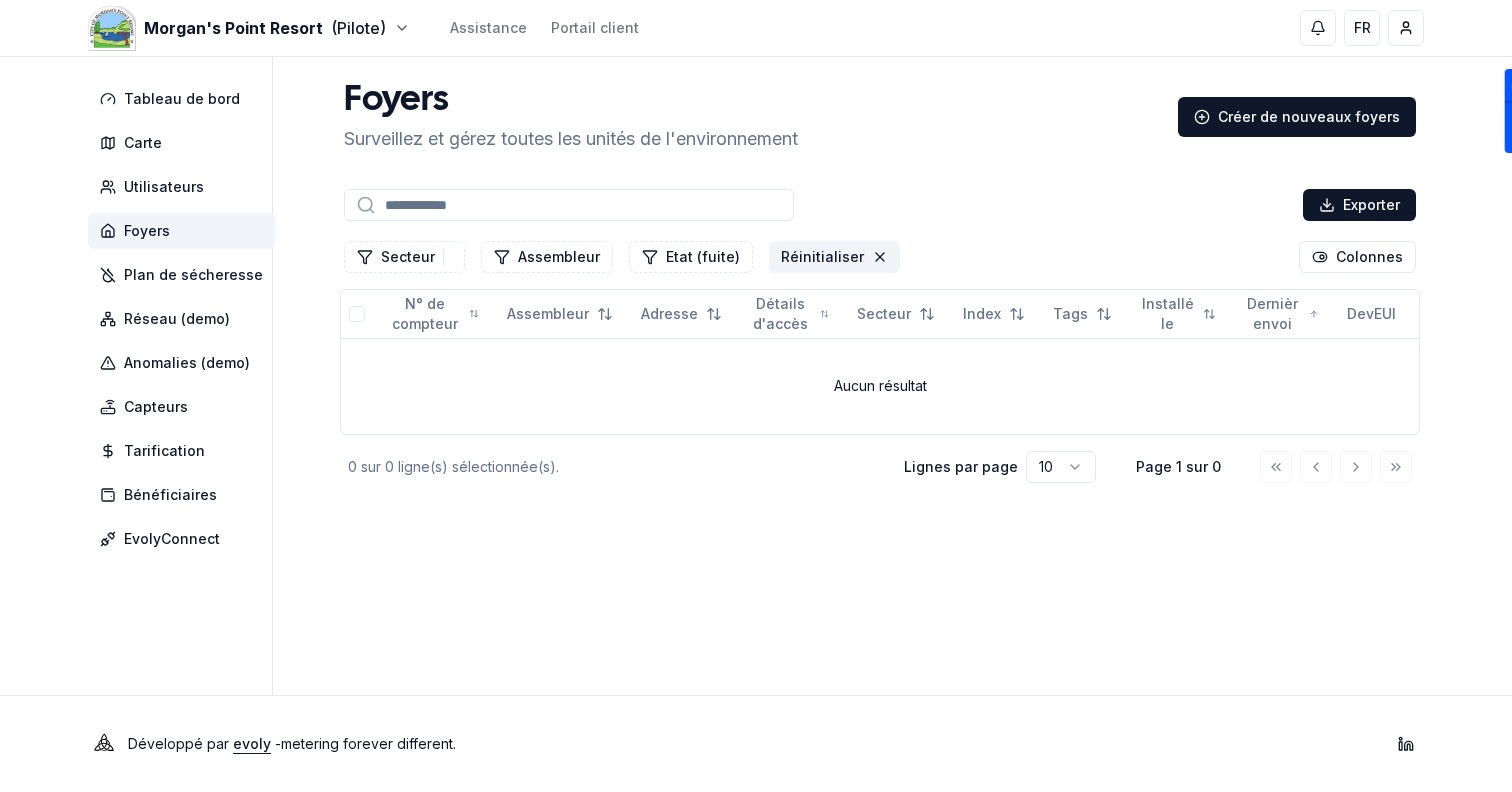 click 